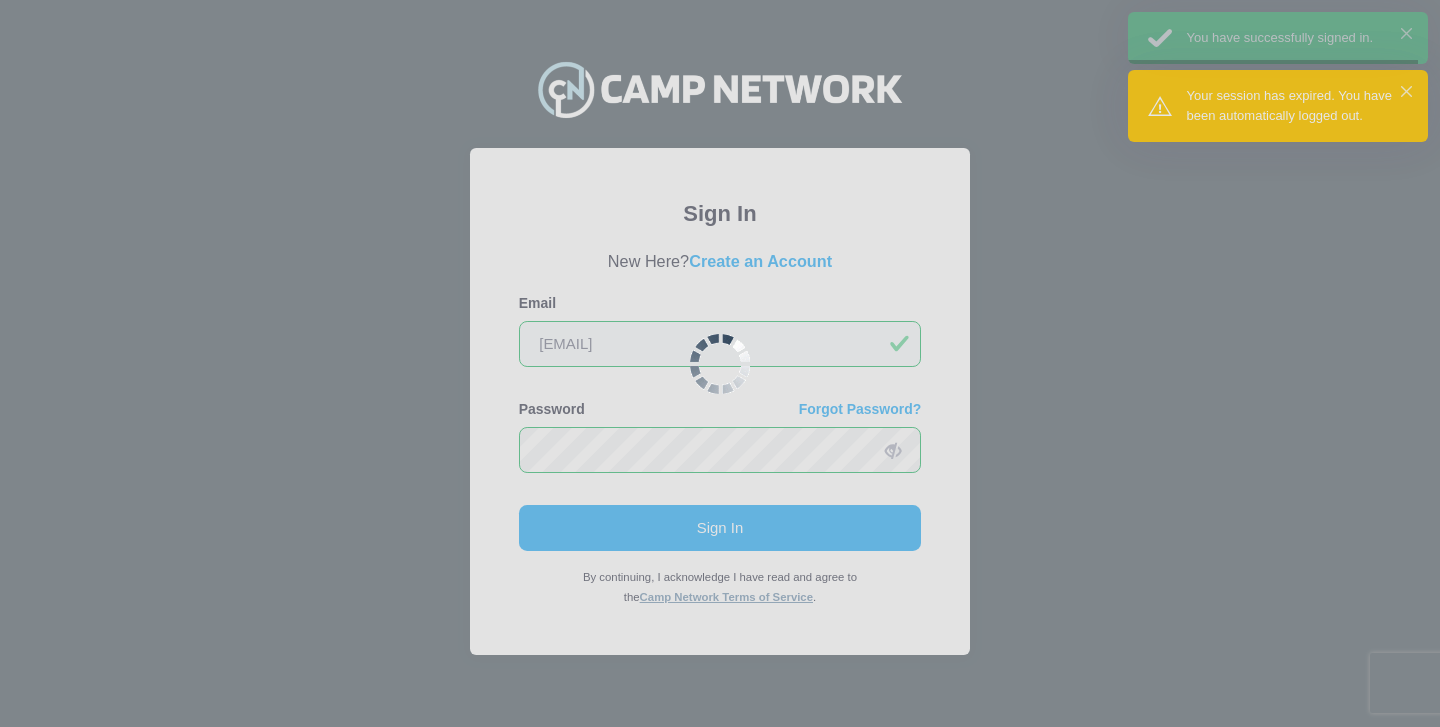 scroll, scrollTop: 0, scrollLeft: 0, axis: both 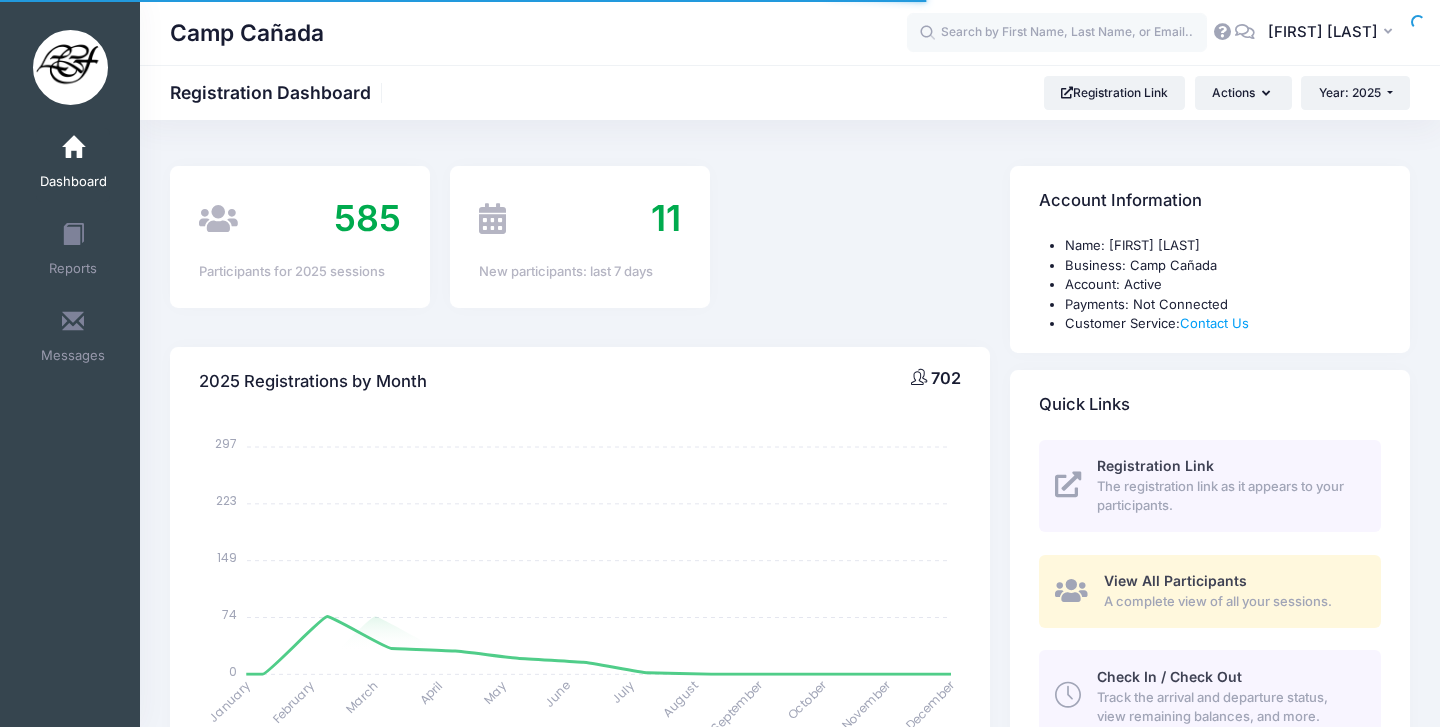 select 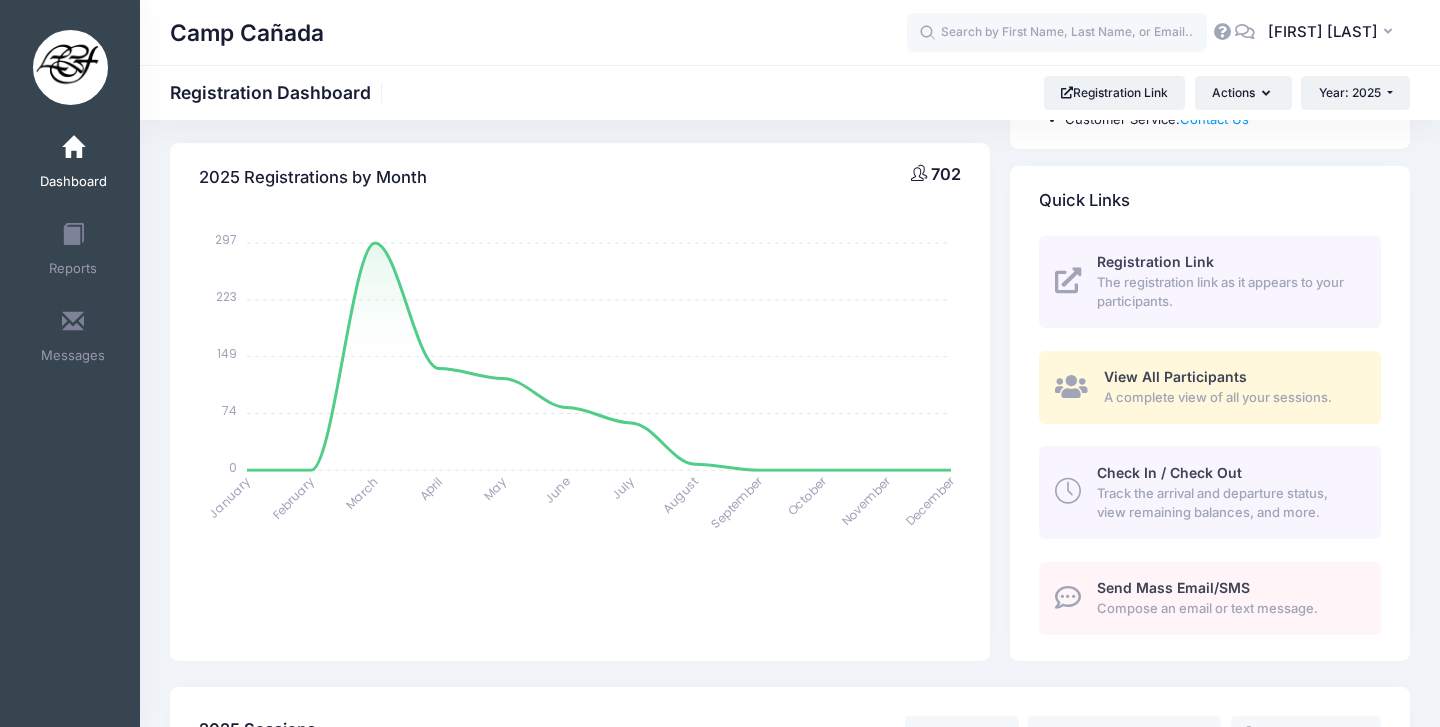 scroll, scrollTop: 205, scrollLeft: 0, axis: vertical 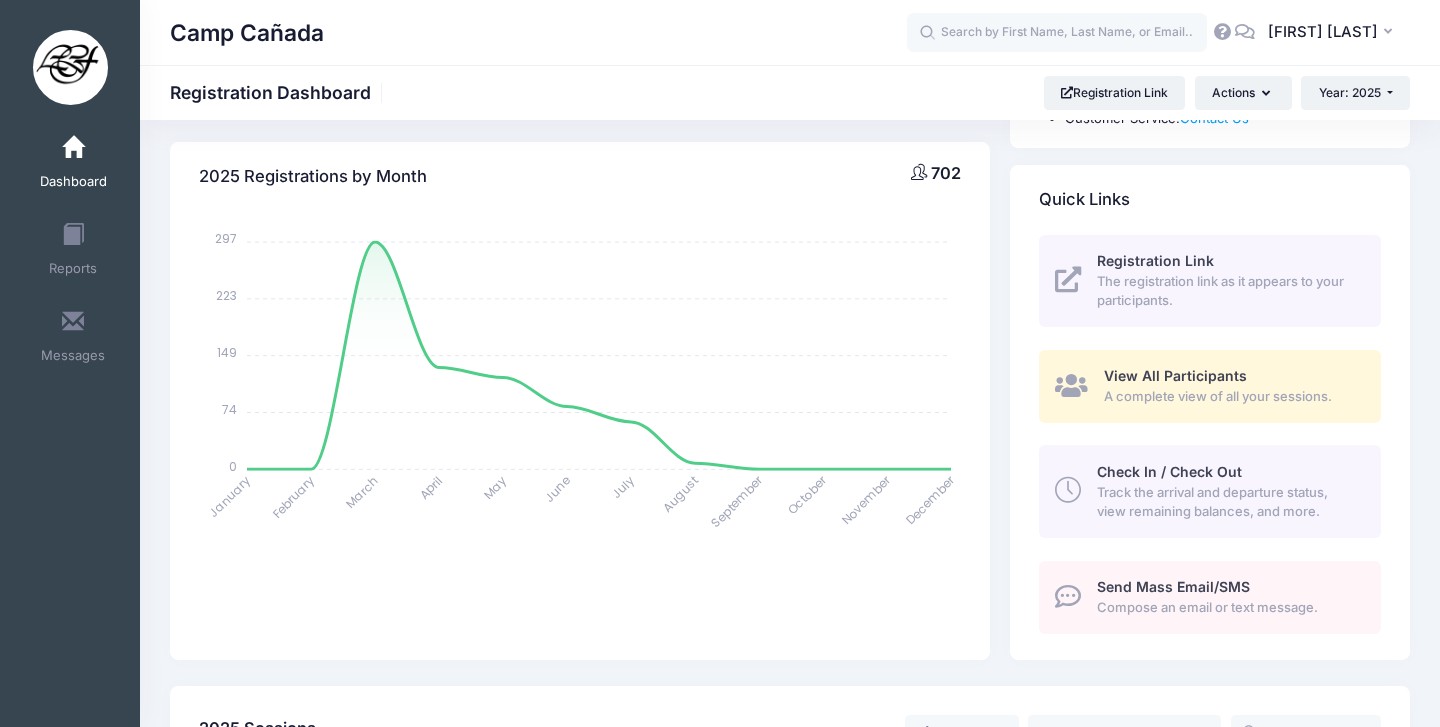 click on "Track the arrival and departure status, view remaining balances, and more." at bounding box center [1227, 502] 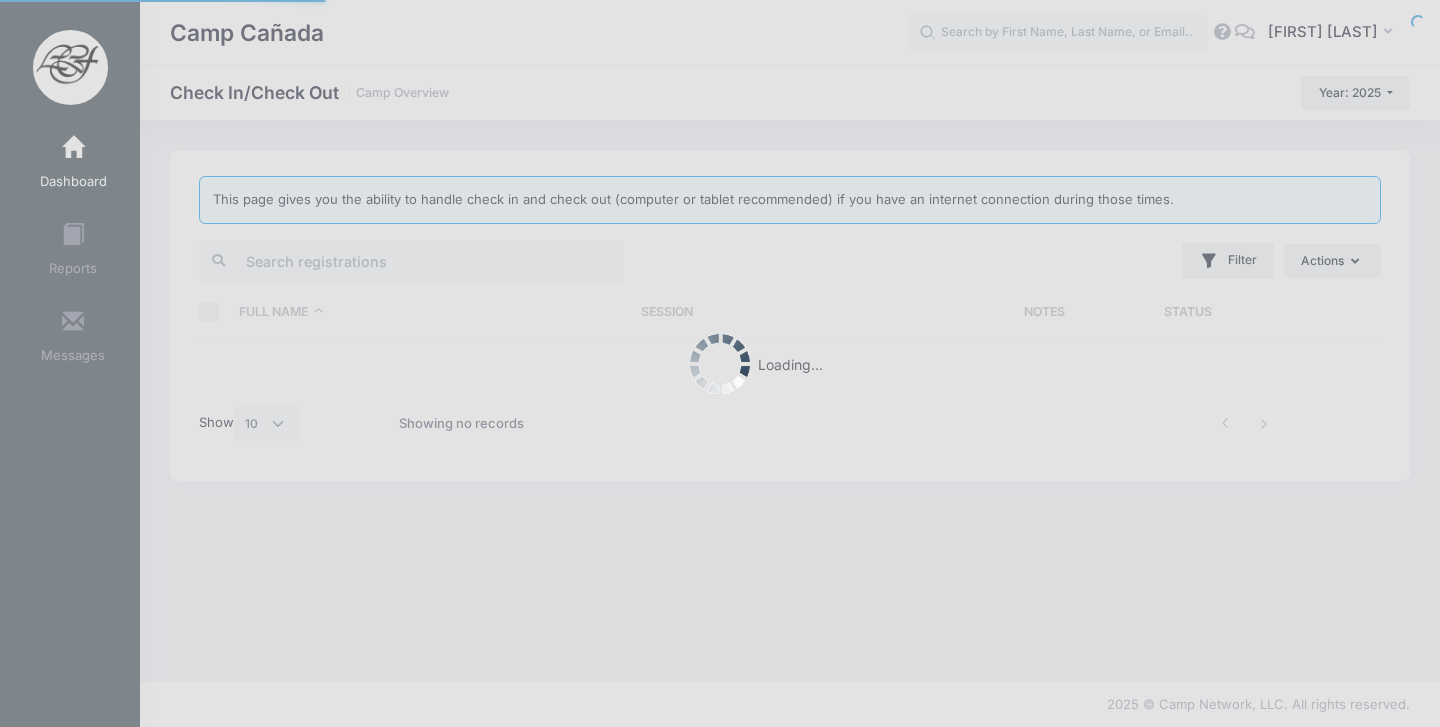 select on "10" 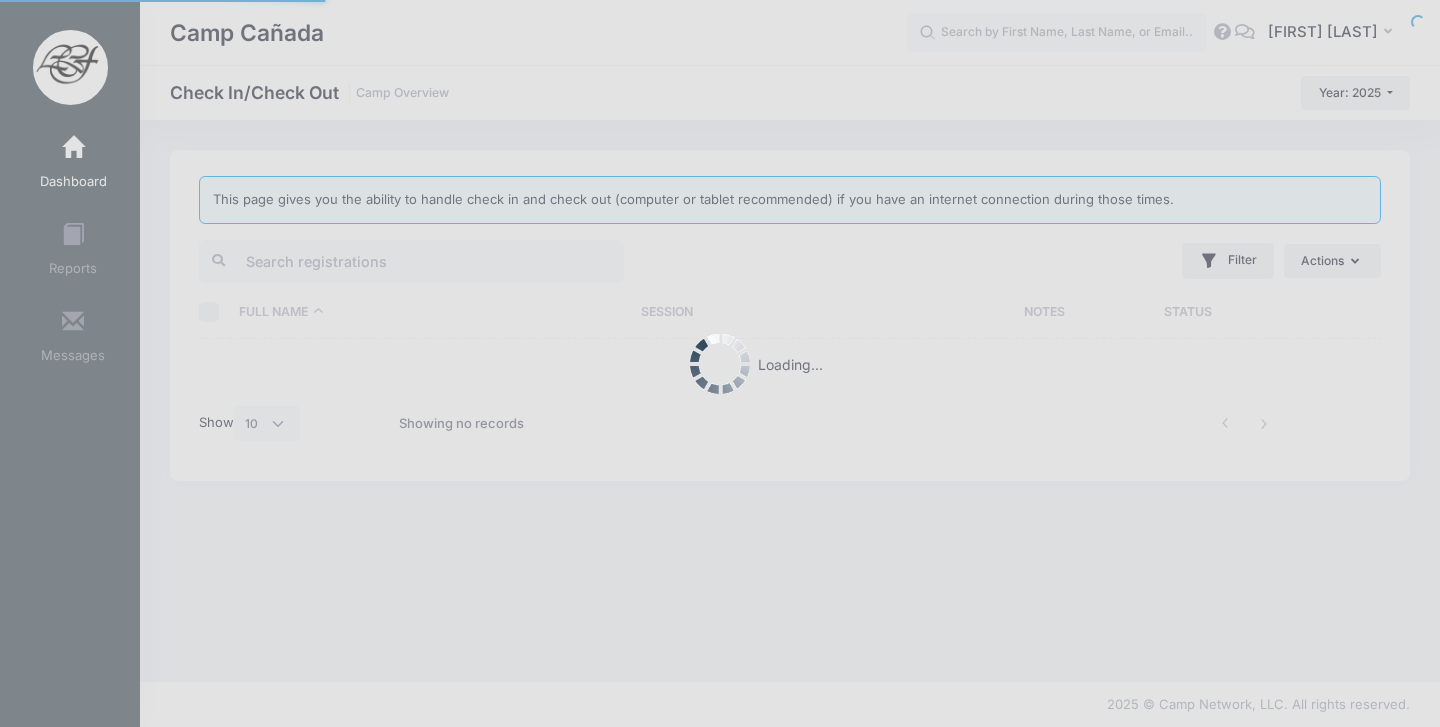 scroll, scrollTop: 0, scrollLeft: 0, axis: both 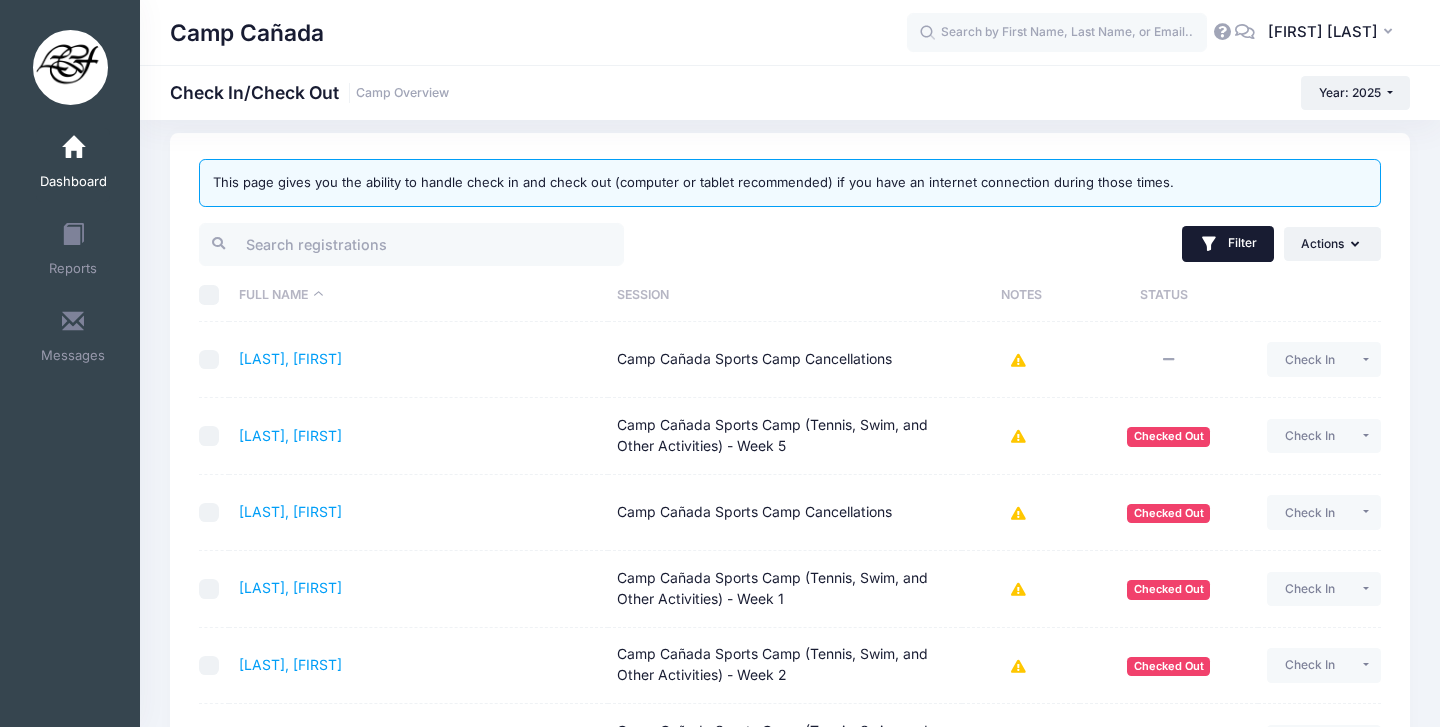 click on "Filter" at bounding box center (1228, 244) 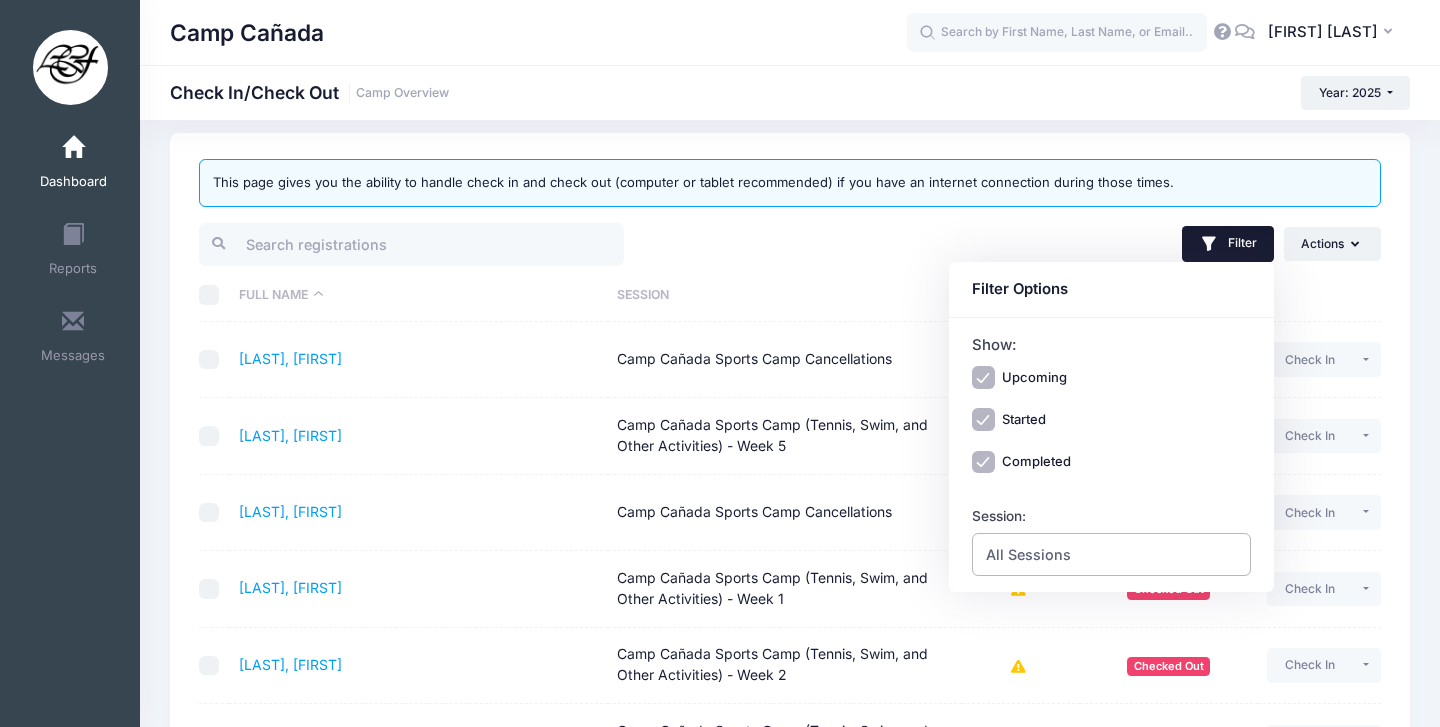 click on "All Sessions" at bounding box center [1028, 554] 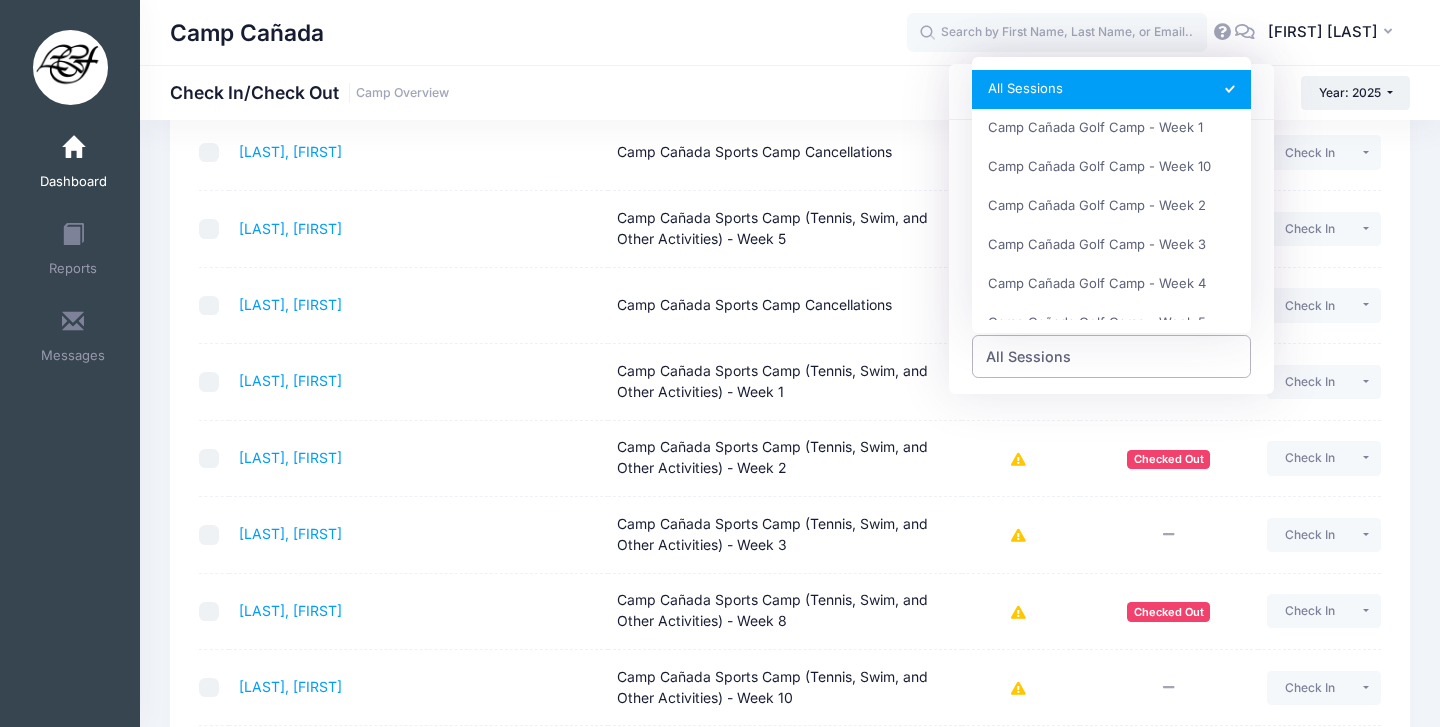 scroll, scrollTop: 226, scrollLeft: 0, axis: vertical 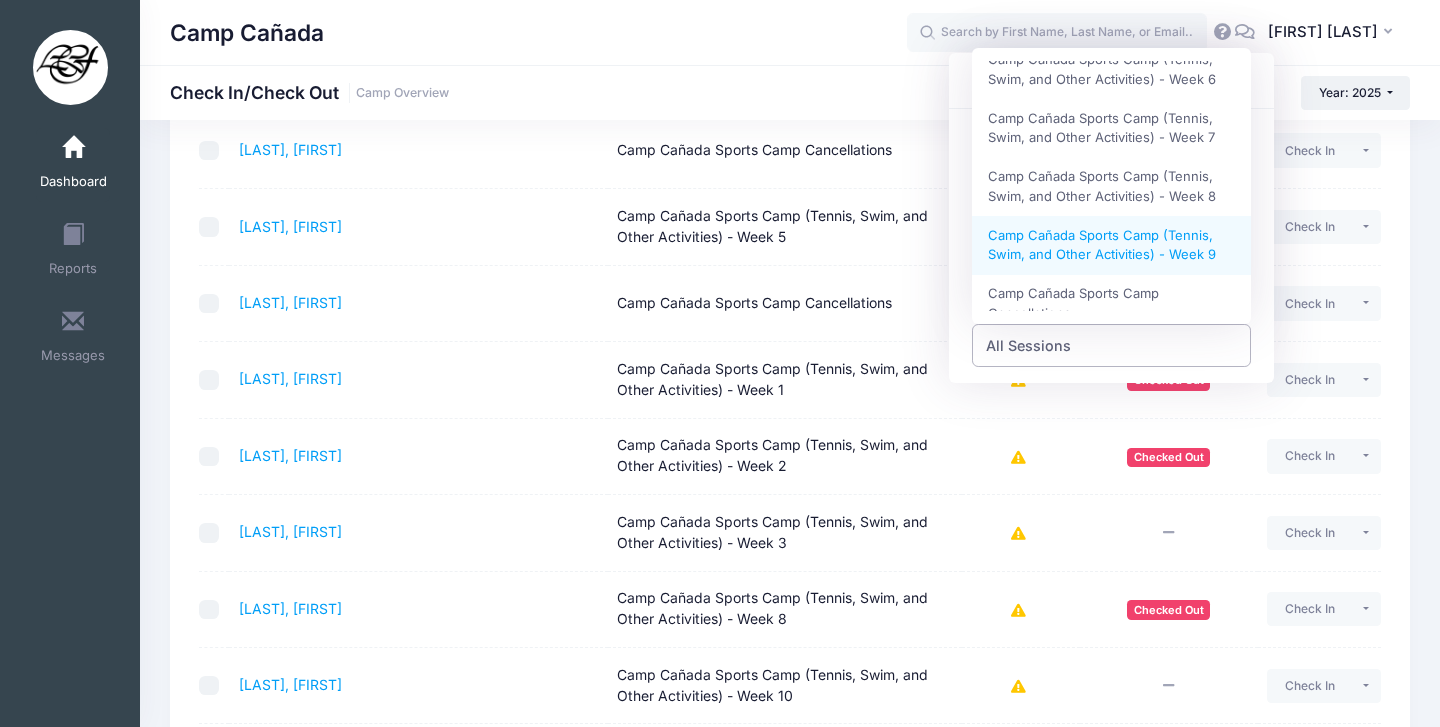 select on "Camp Cañada Sports Camp (Tennis, Swim, and Other Activities) - Week 9" 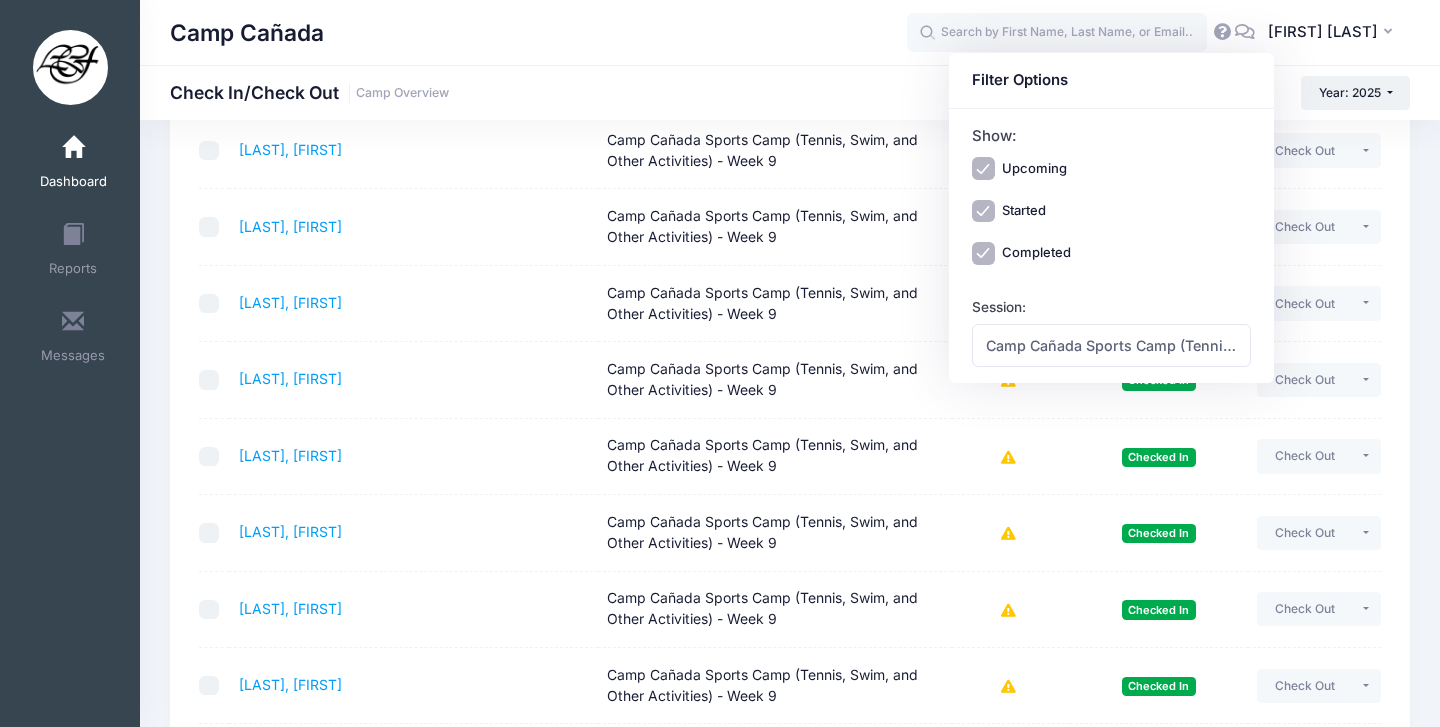 click on "Camp Cañada
Check In/Check Out
Camp Overview
Year: 2025
Year: 2025
Year: 2024
Year: 2023" at bounding box center (790, 93) 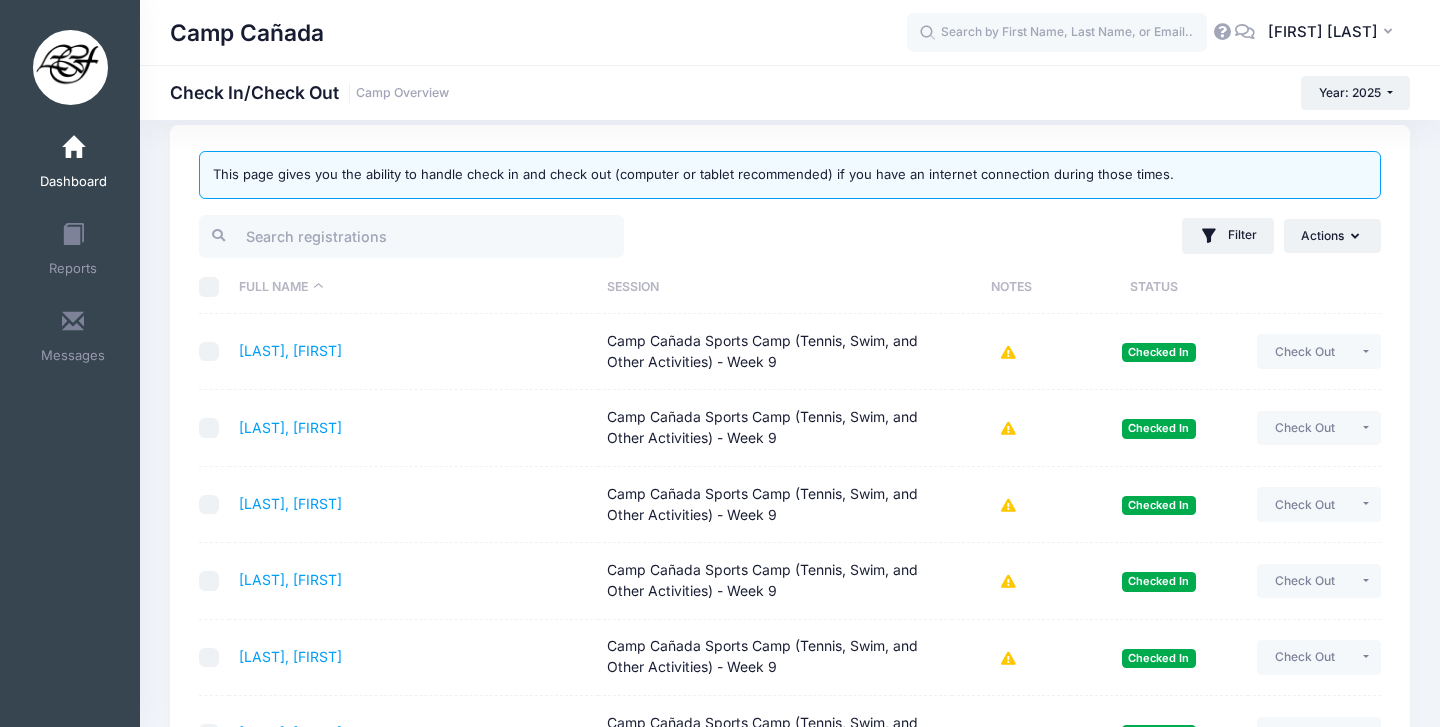 scroll, scrollTop: 0, scrollLeft: 0, axis: both 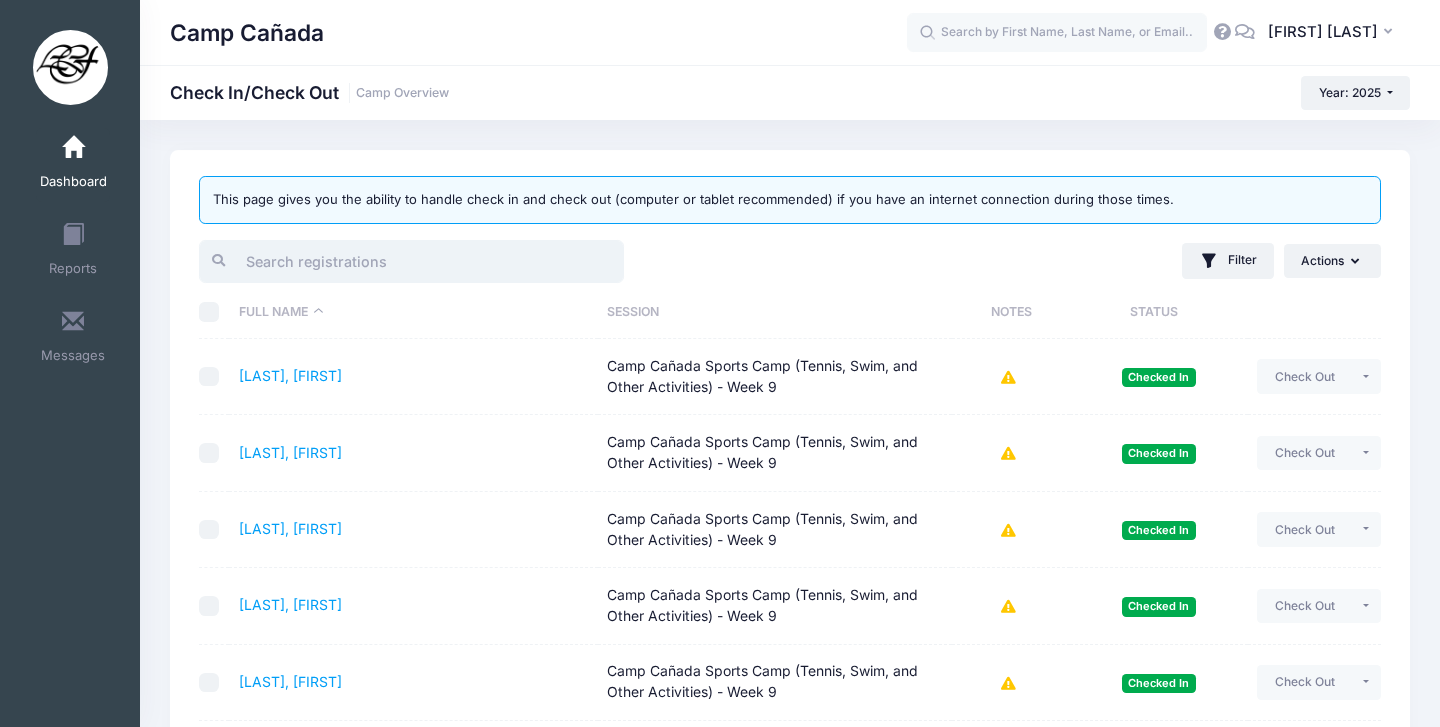 click at bounding box center (411, 261) 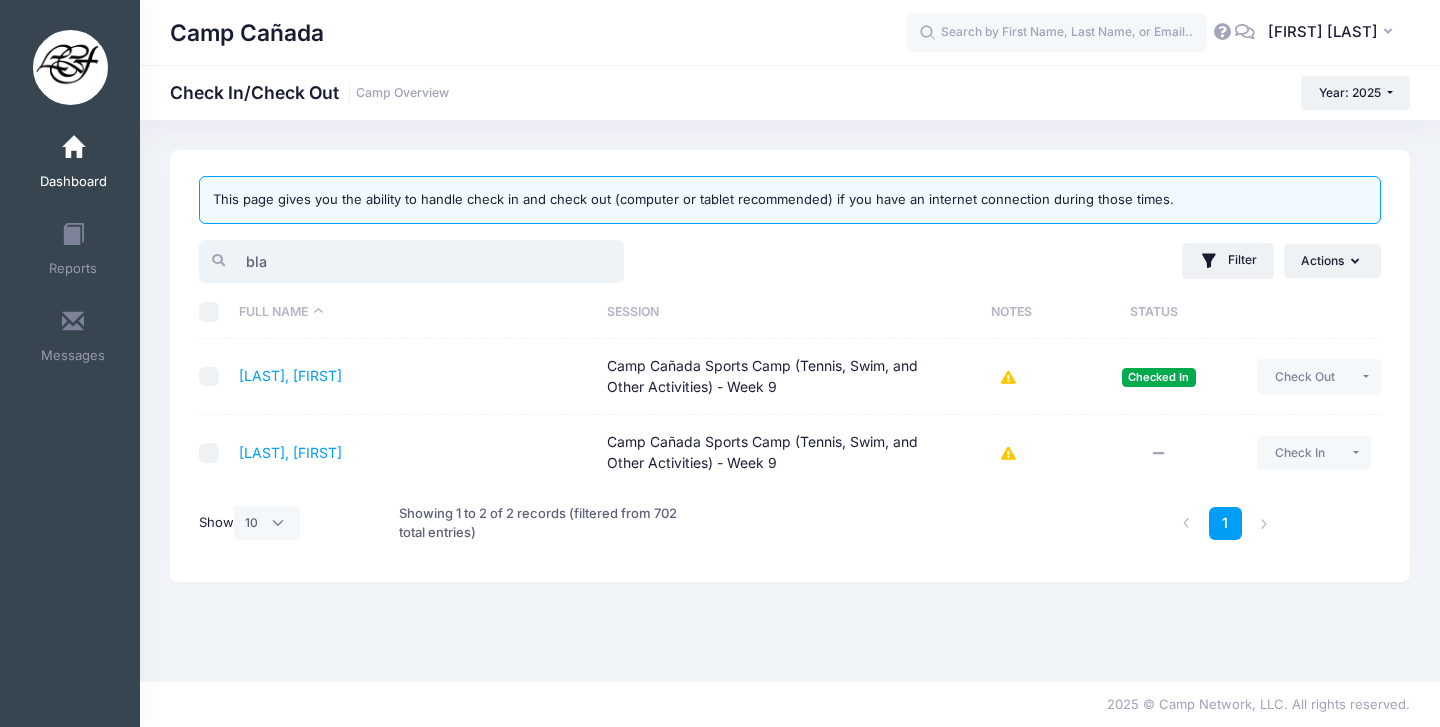 type on "bla" 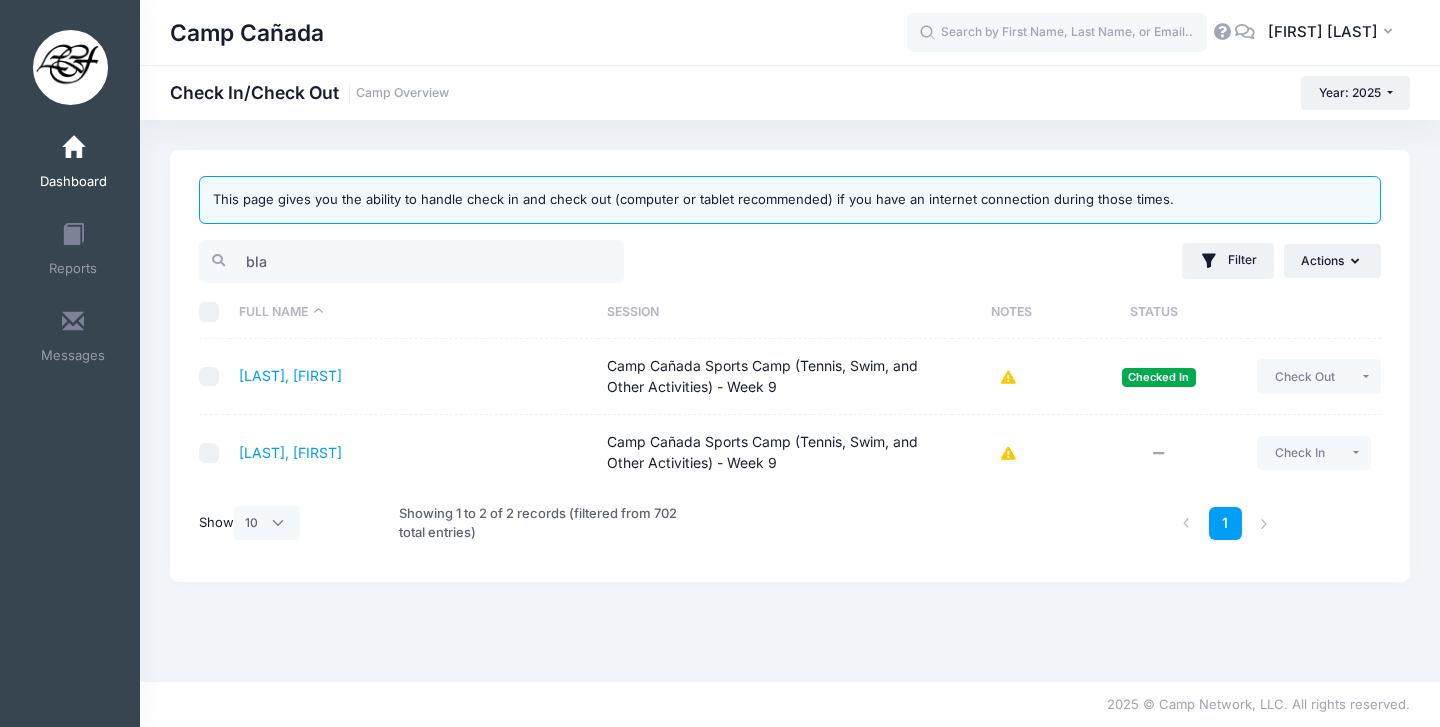 click 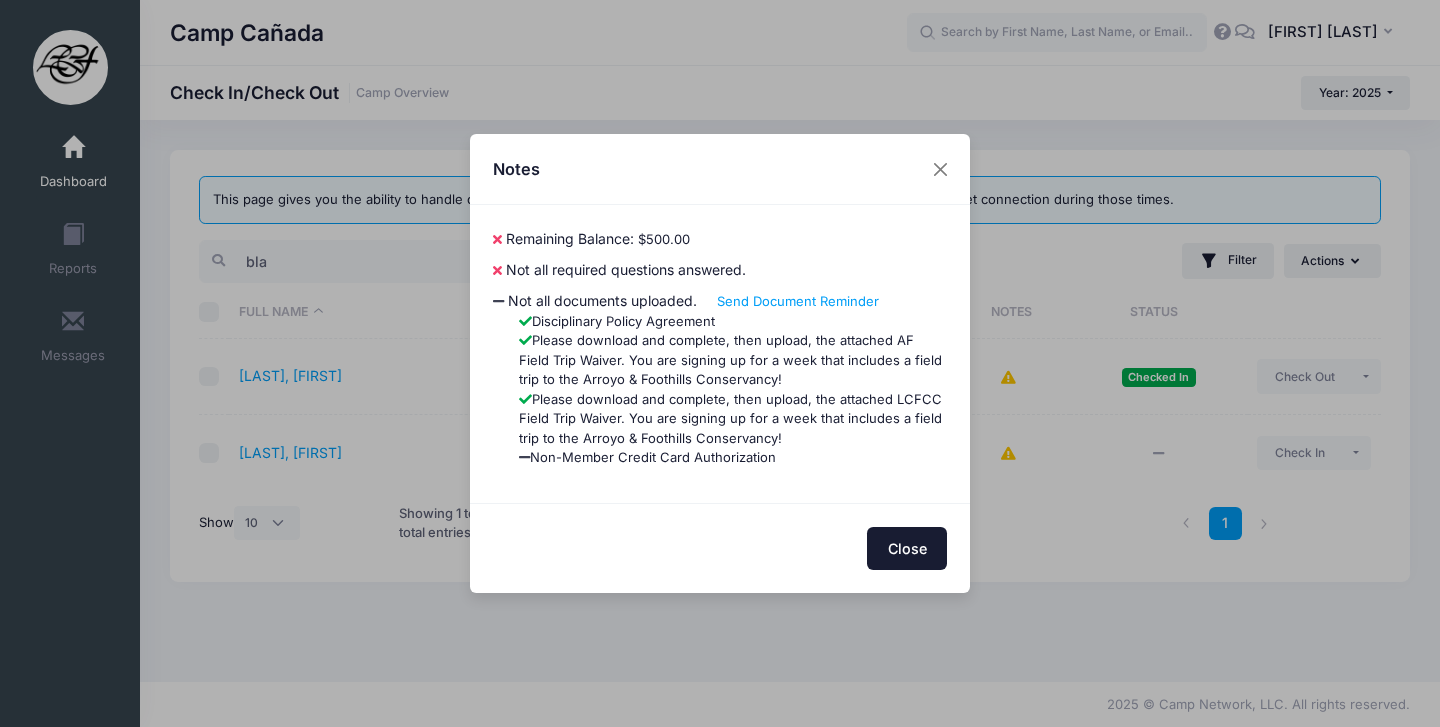 click on "Close" at bounding box center [907, 548] 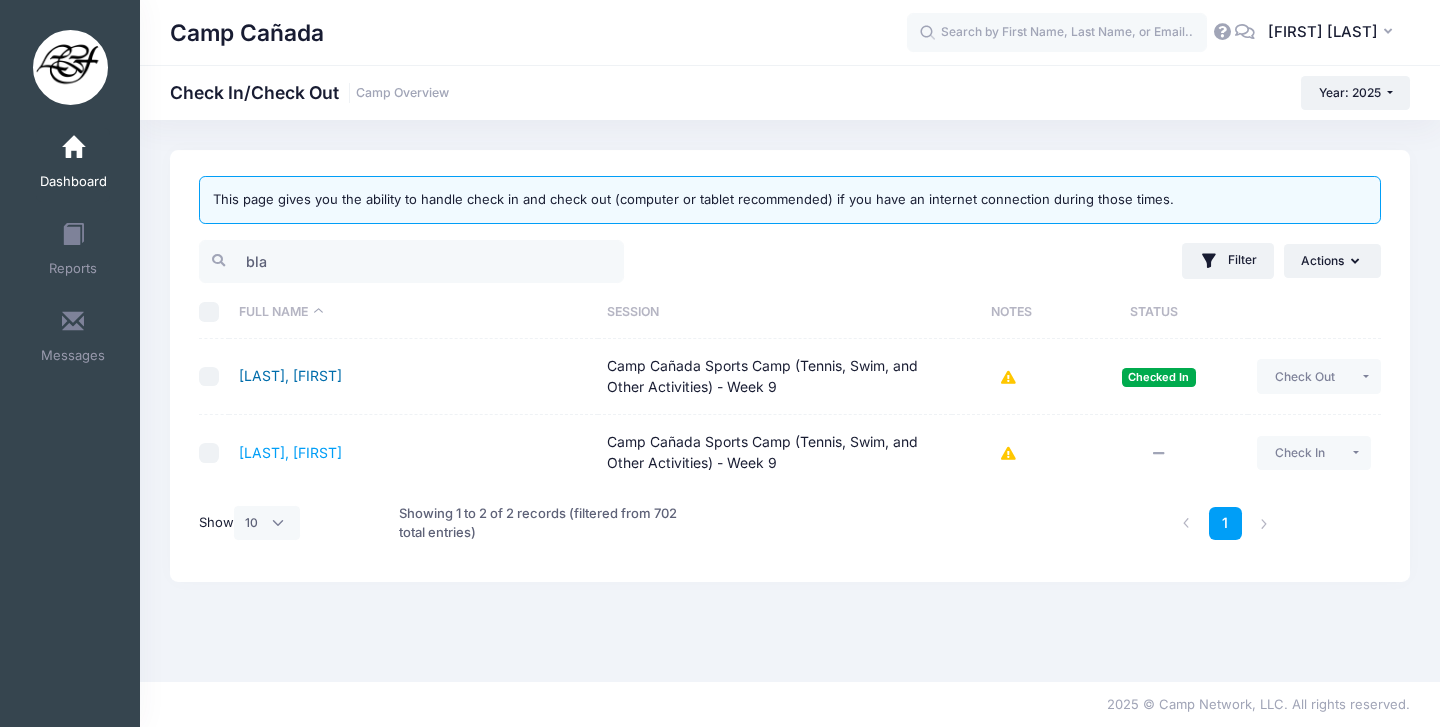 click on "Zieman, Blake" at bounding box center (290, 375) 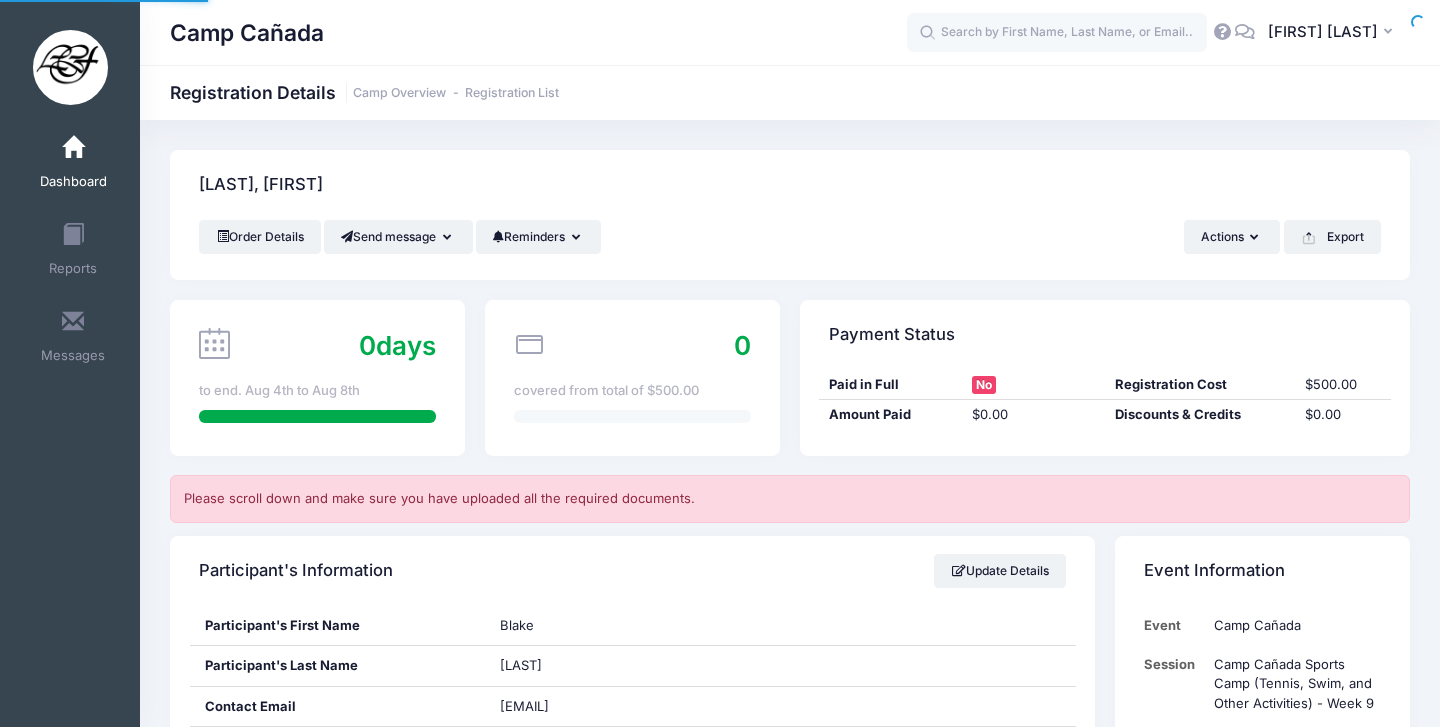 scroll, scrollTop: 0, scrollLeft: 0, axis: both 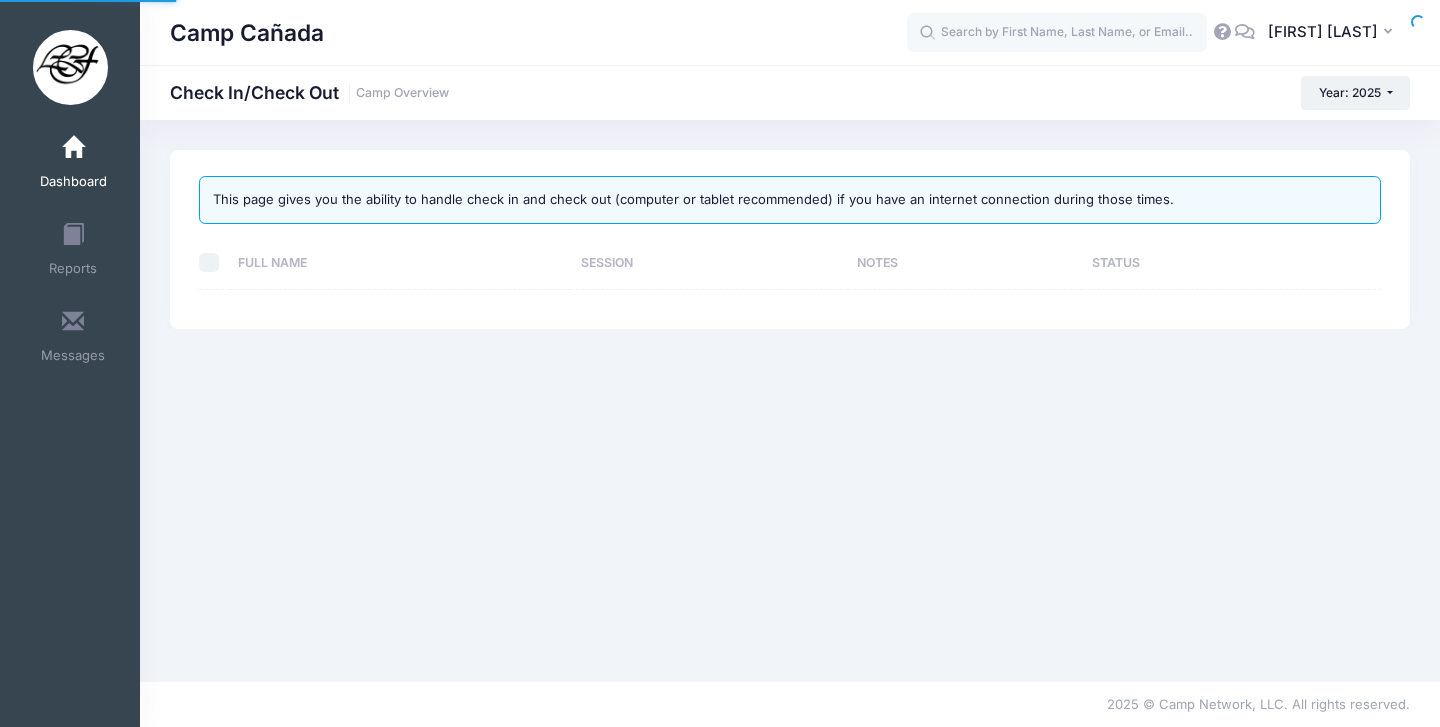 select on "10" 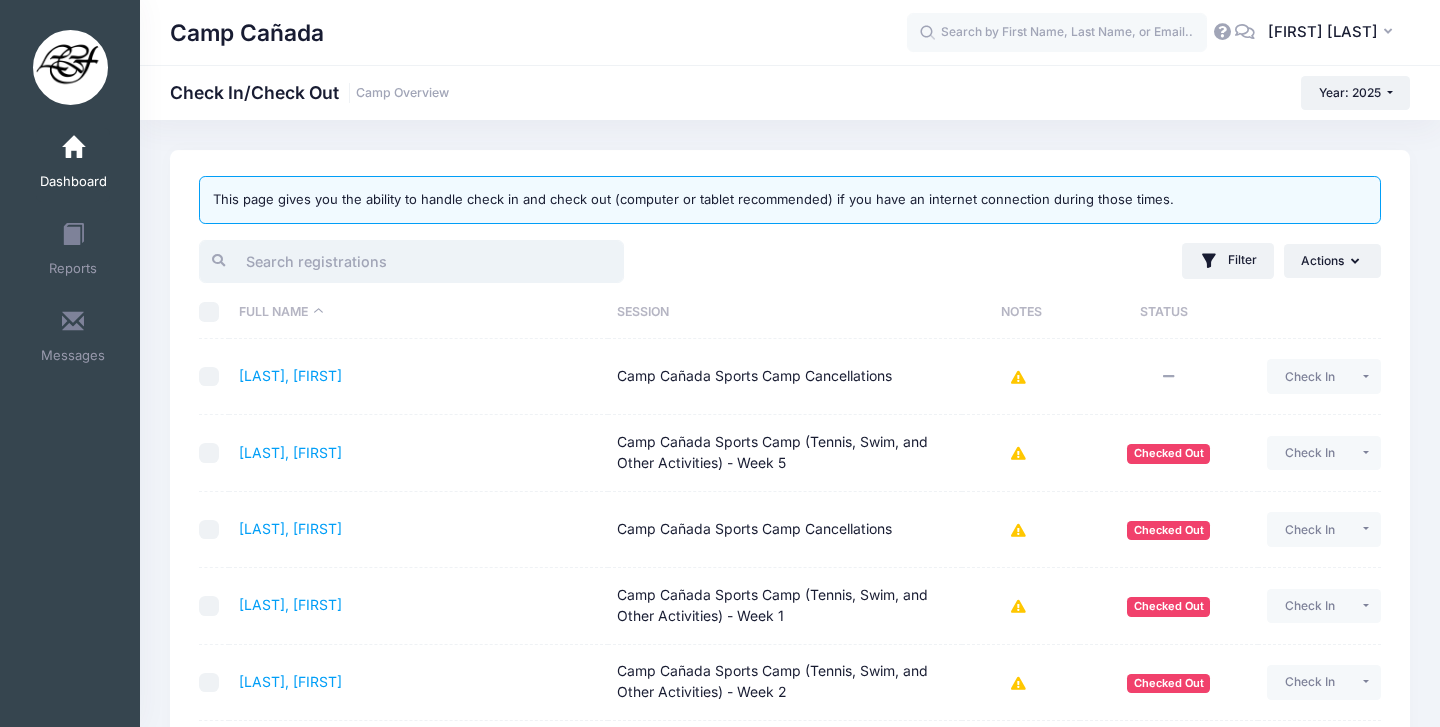click at bounding box center [411, 261] 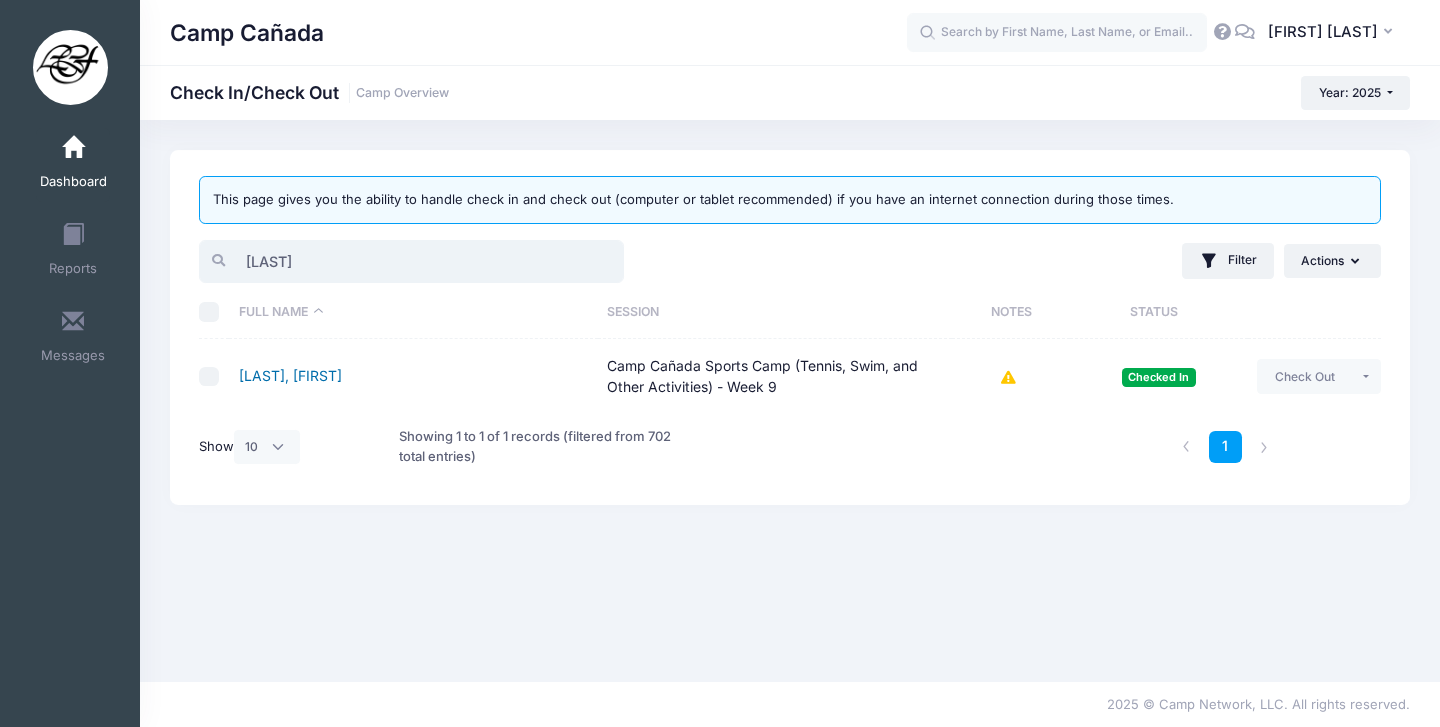 type on "[LAST]" 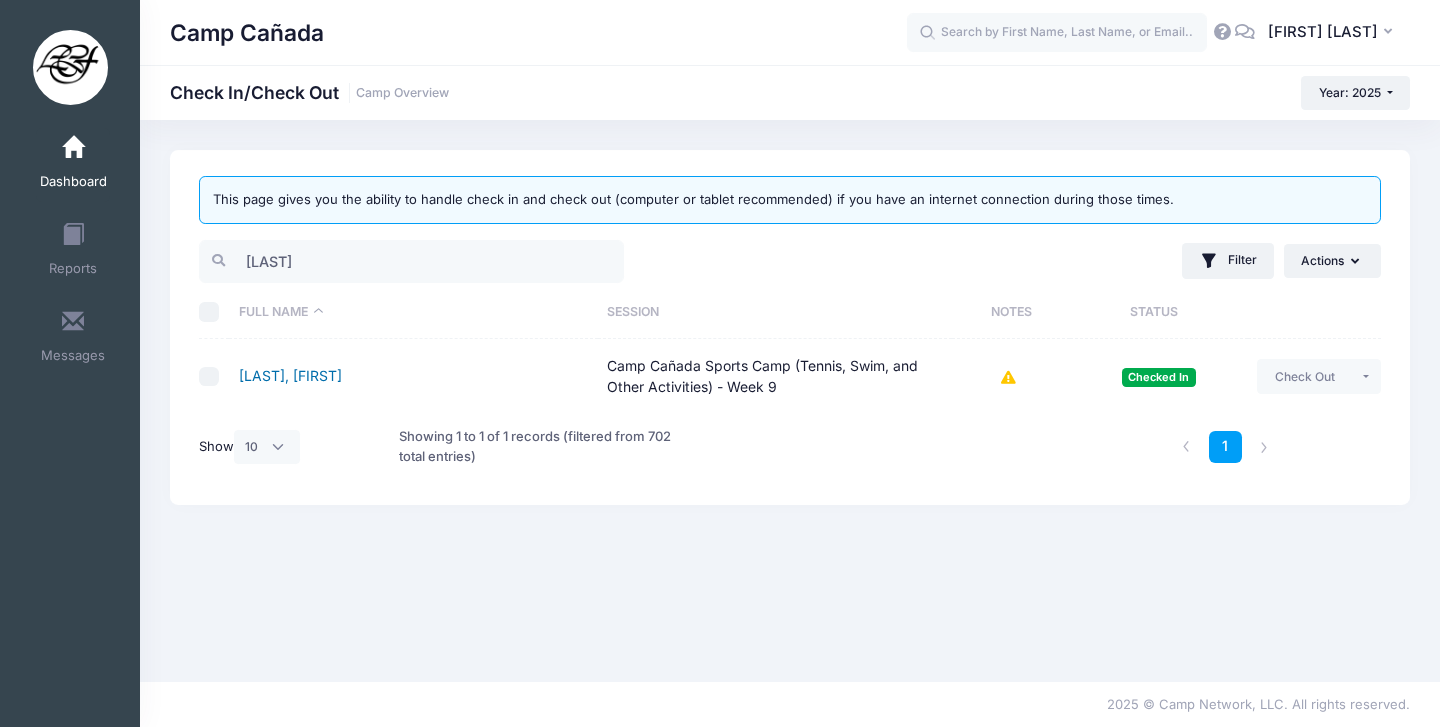 click on "[LAST], [FIRST]" at bounding box center (290, 375) 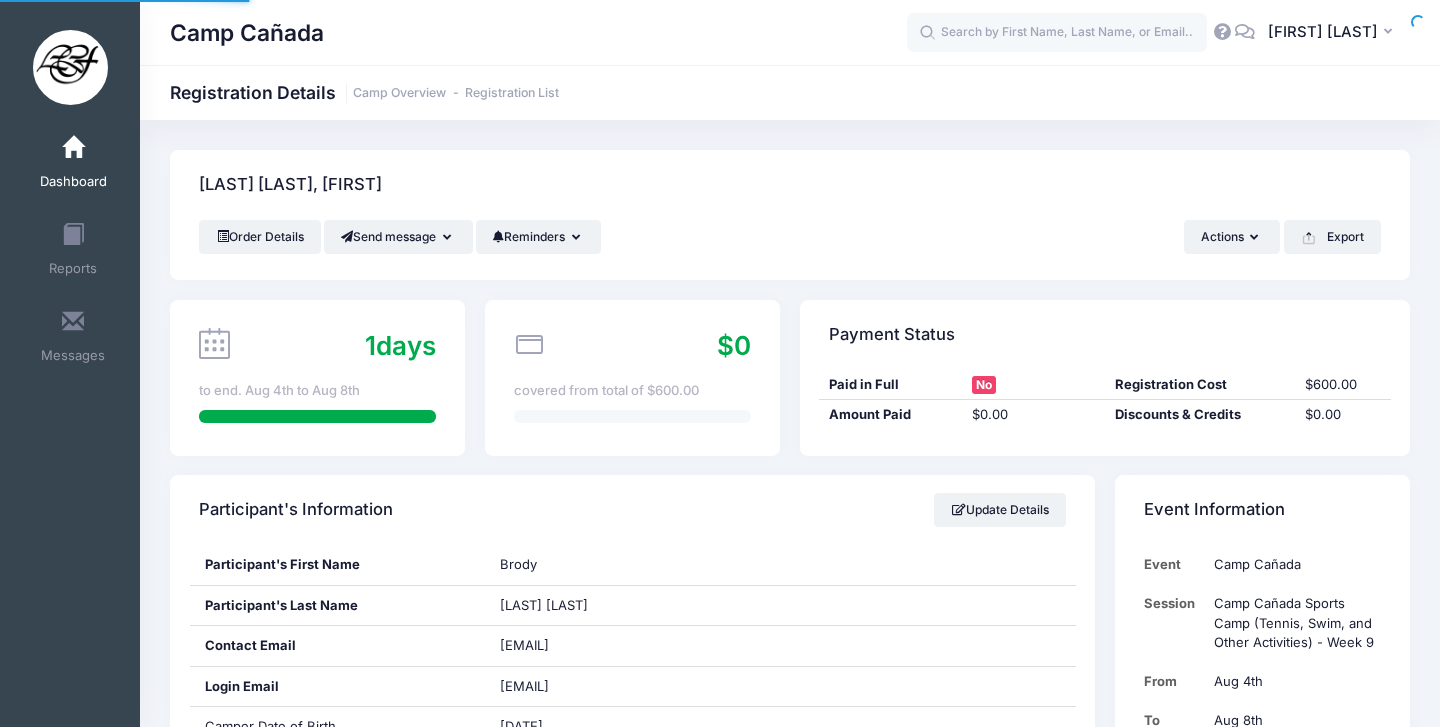 scroll, scrollTop: 0, scrollLeft: 0, axis: both 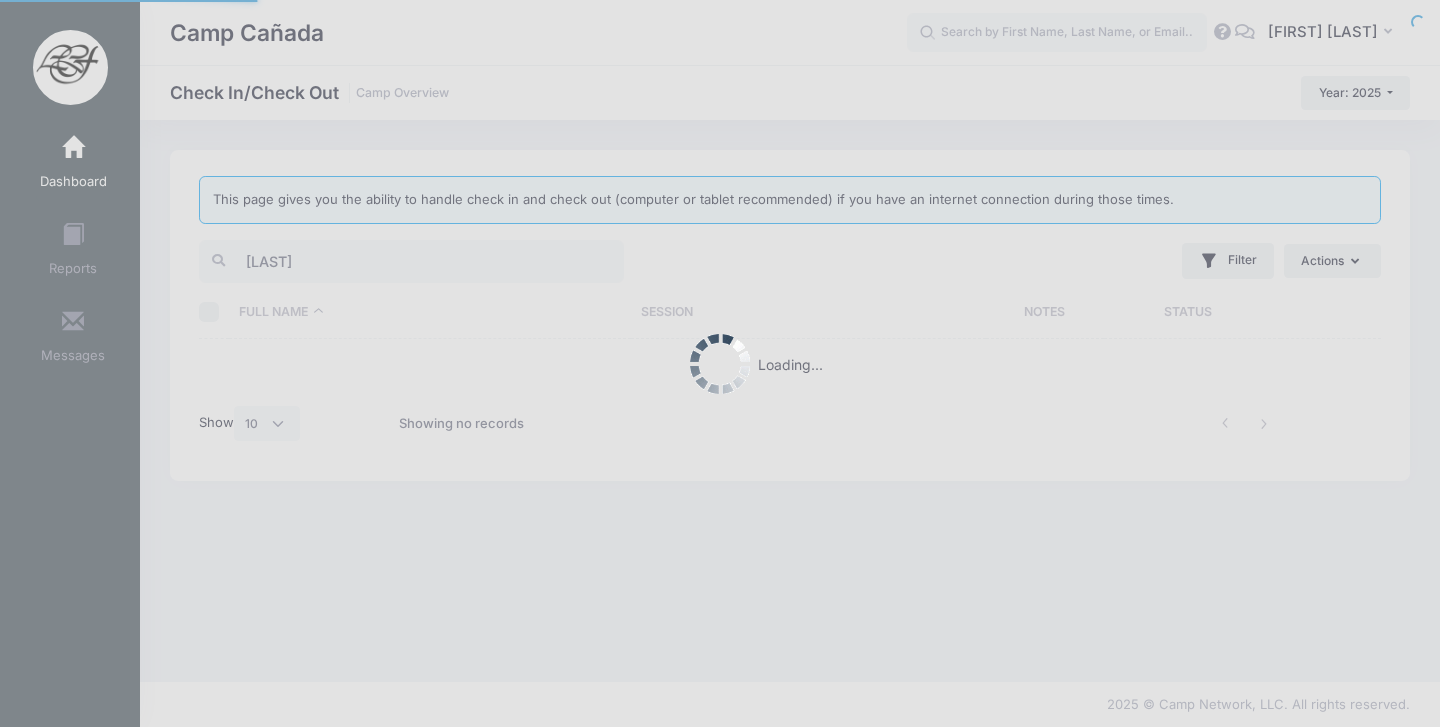 select on "10" 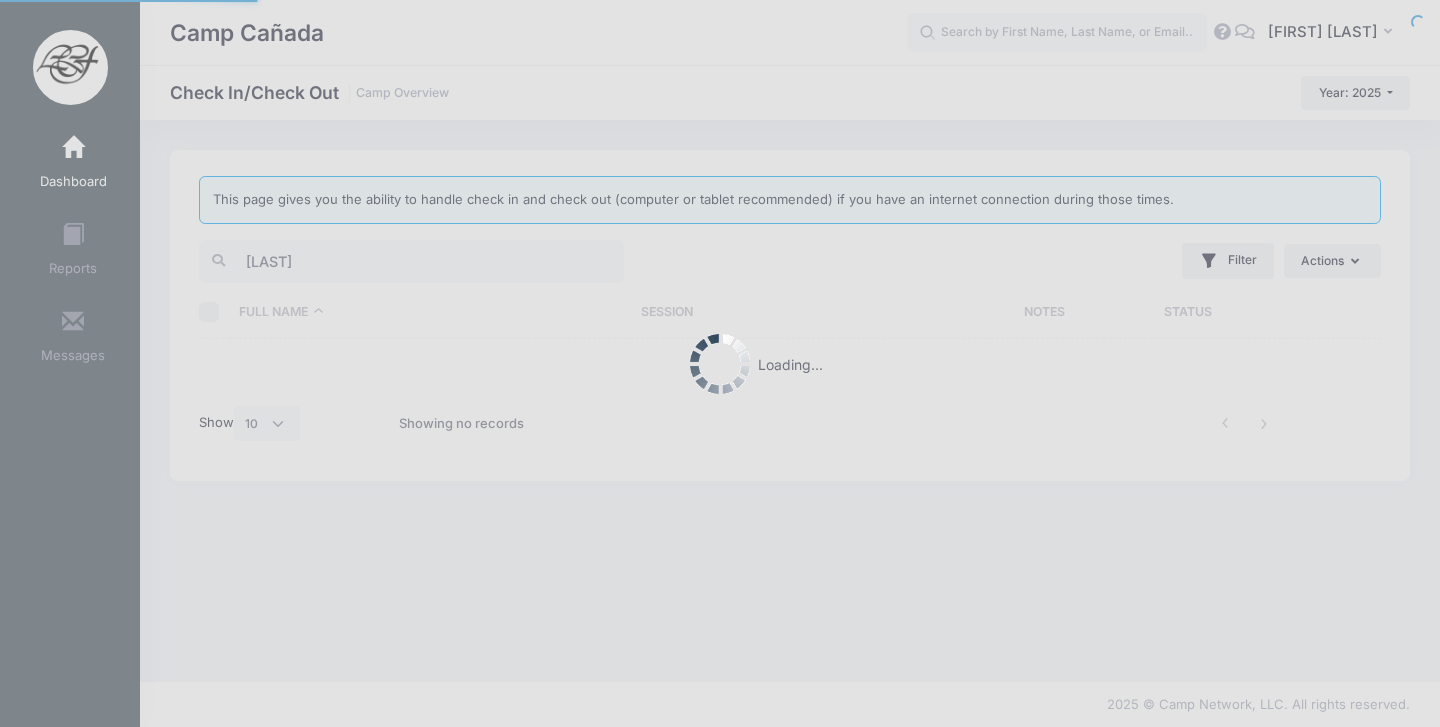 scroll, scrollTop: 0, scrollLeft: 0, axis: both 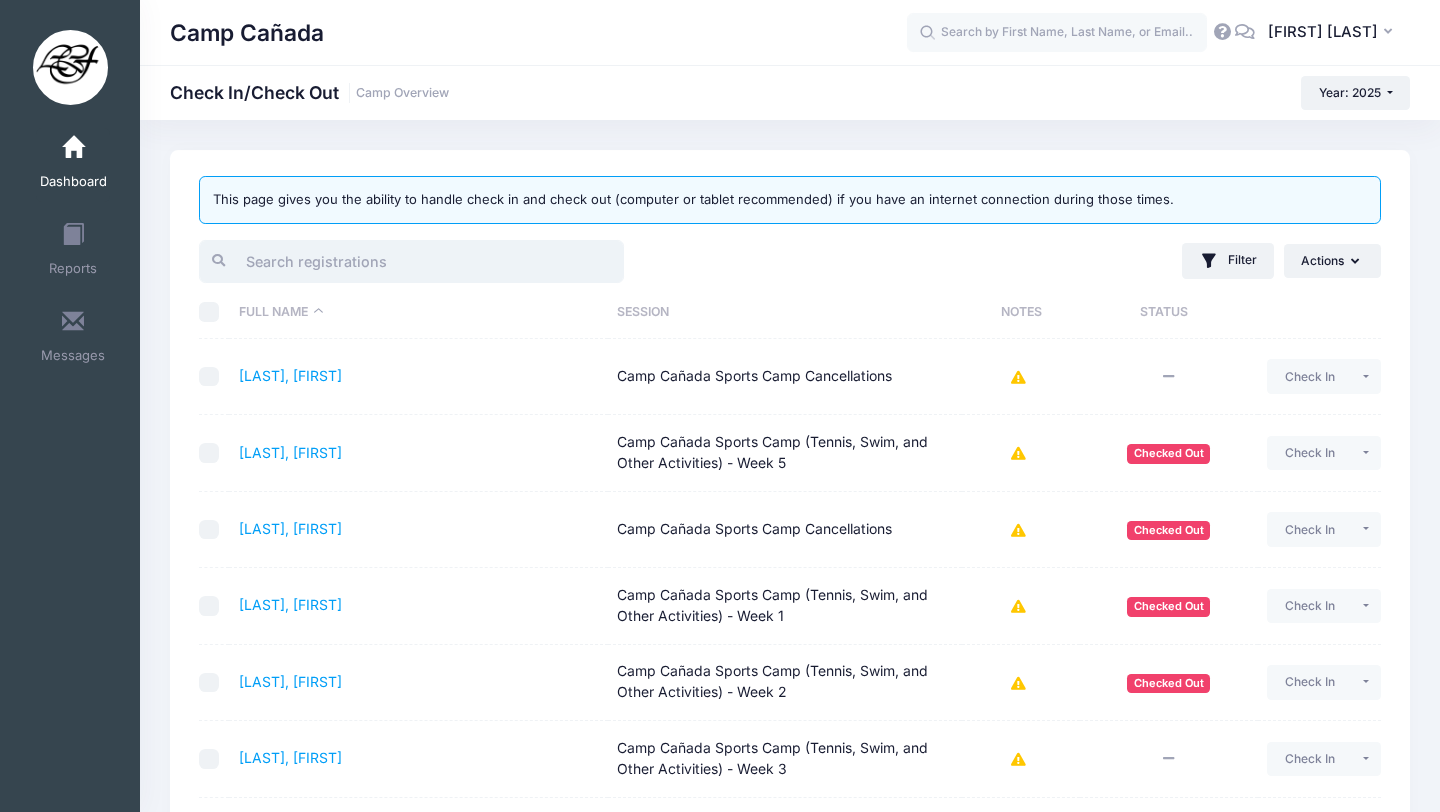 click at bounding box center [411, 261] 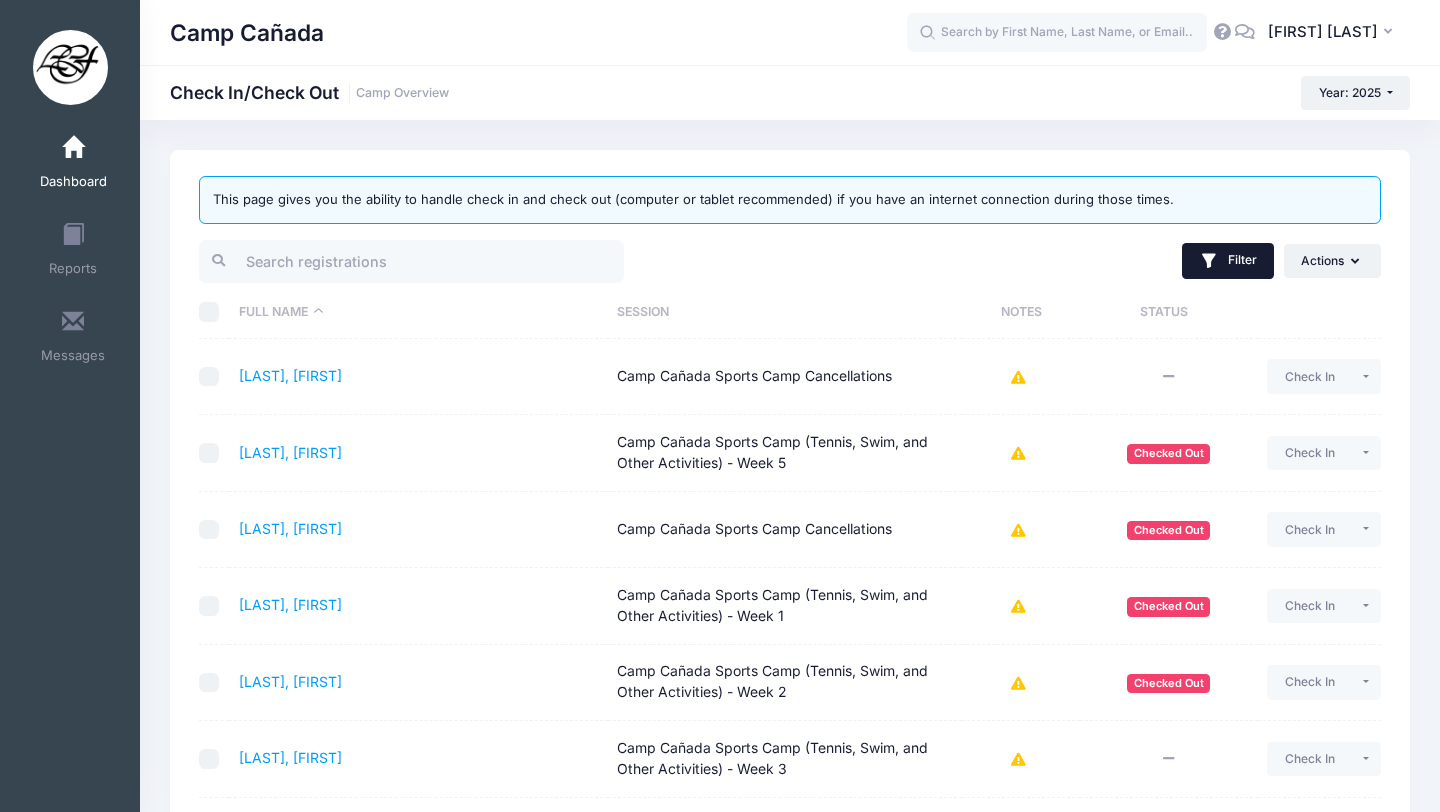 click on "Filter" at bounding box center [1228, 261] 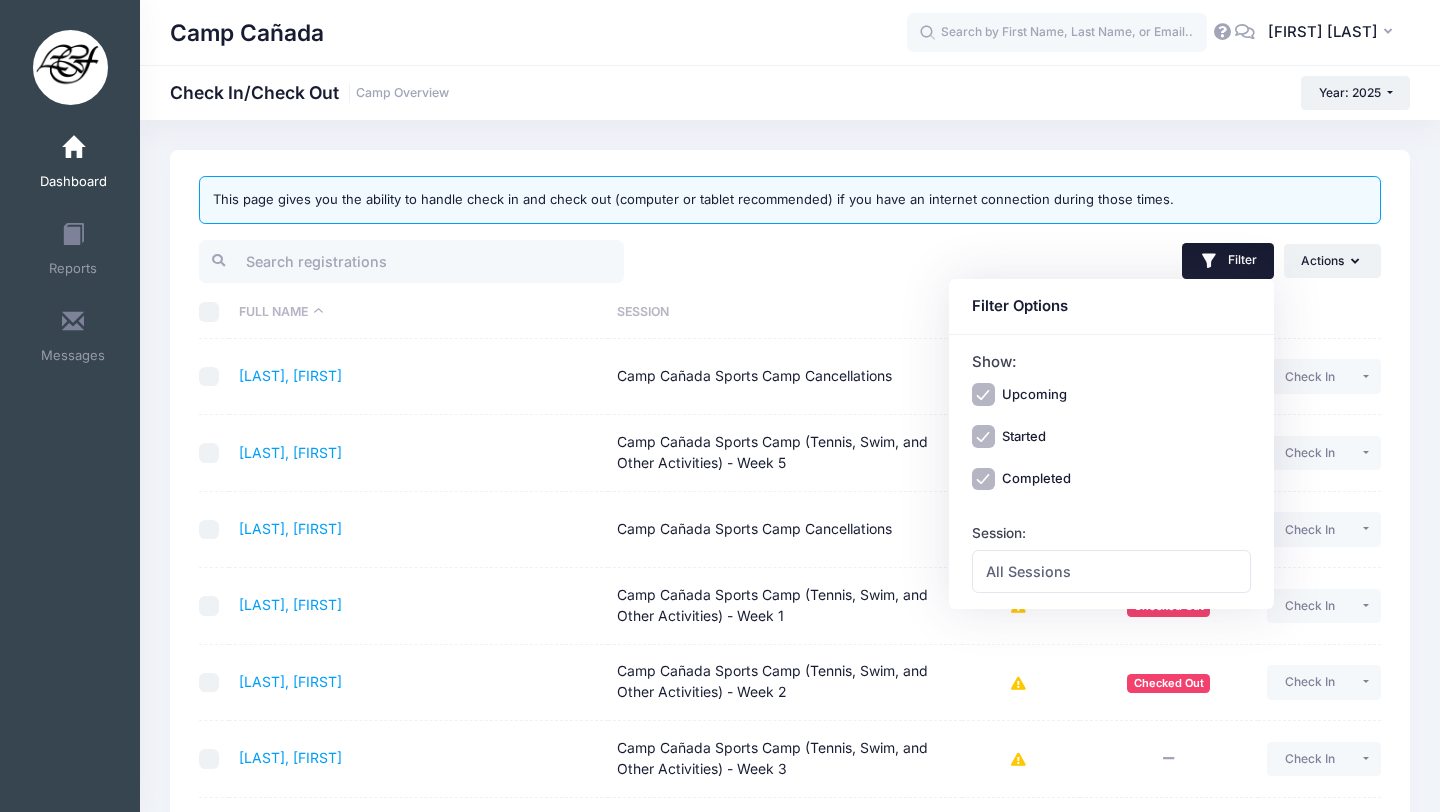 click at bounding box center [490, 261] 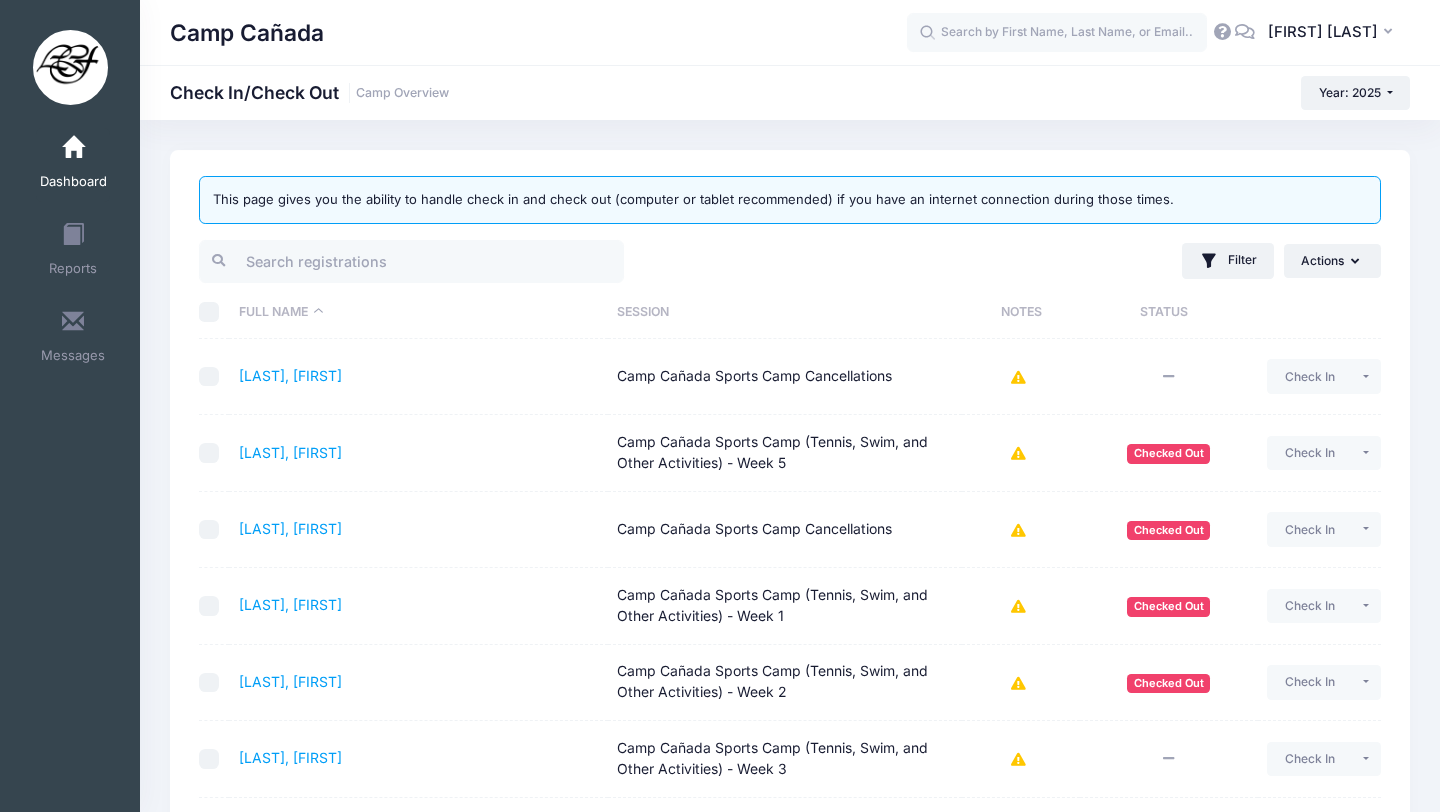 drag, startPoint x: 404, startPoint y: 291, endPoint x: 403, endPoint y: 271, distance: 20.024984 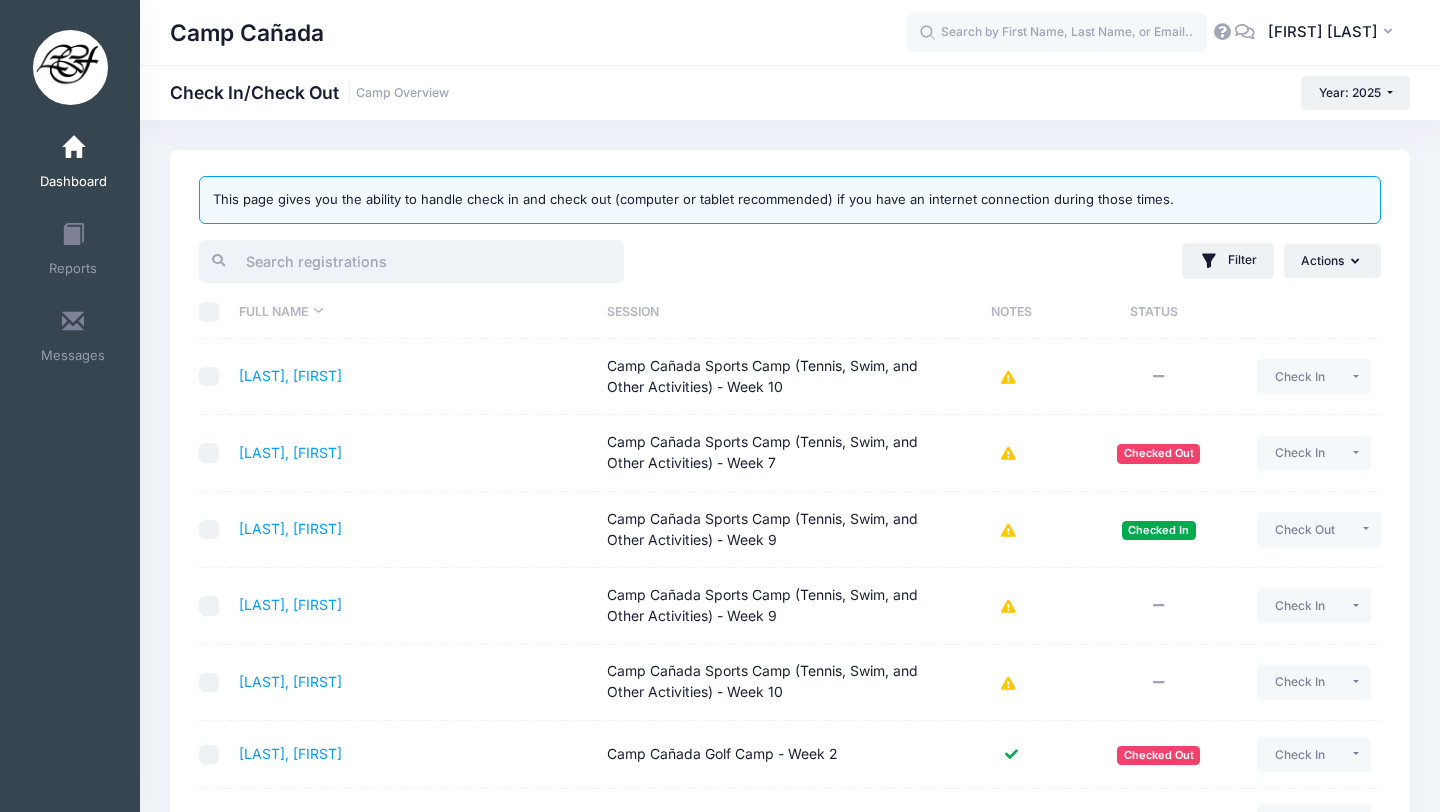 click at bounding box center (411, 261) 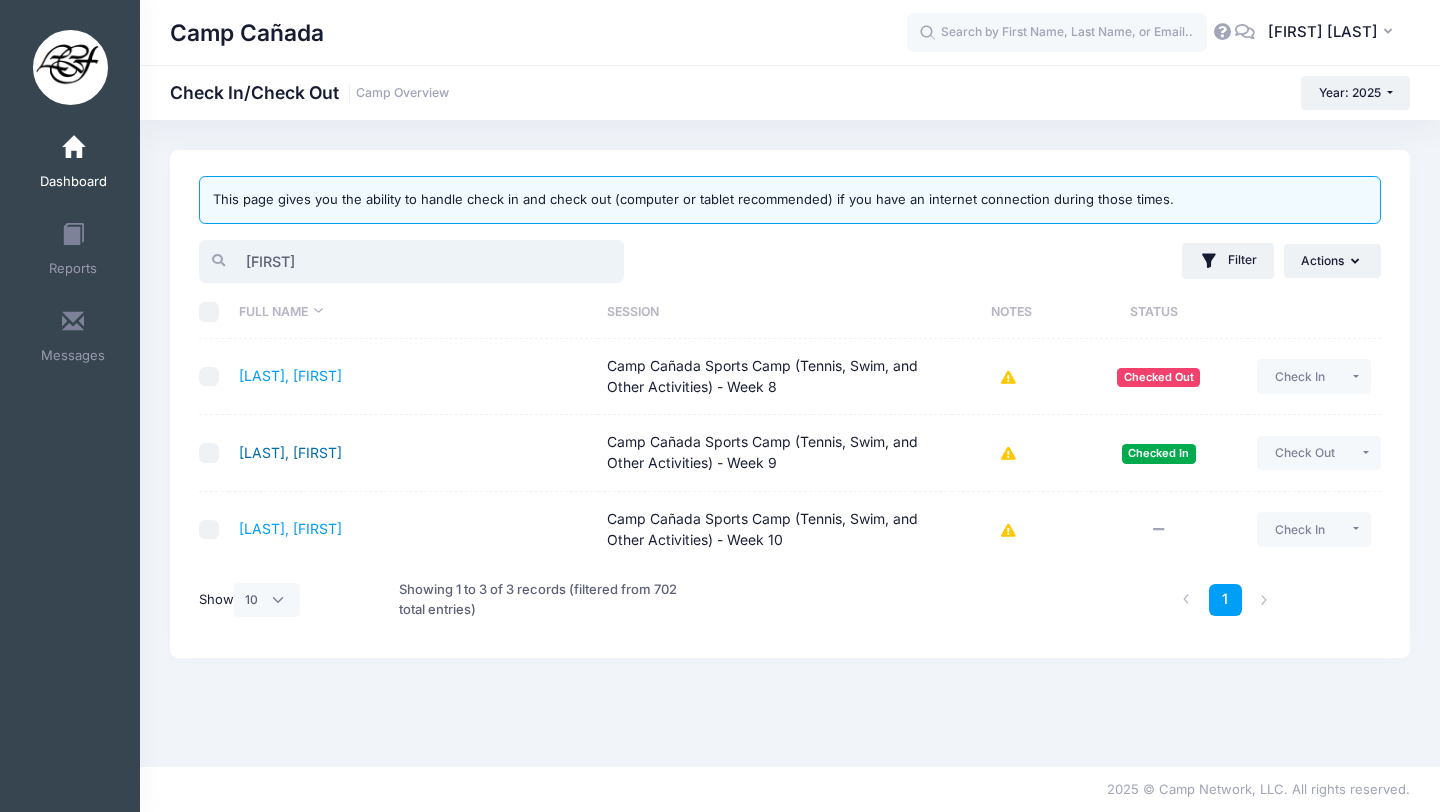 type on "lucien" 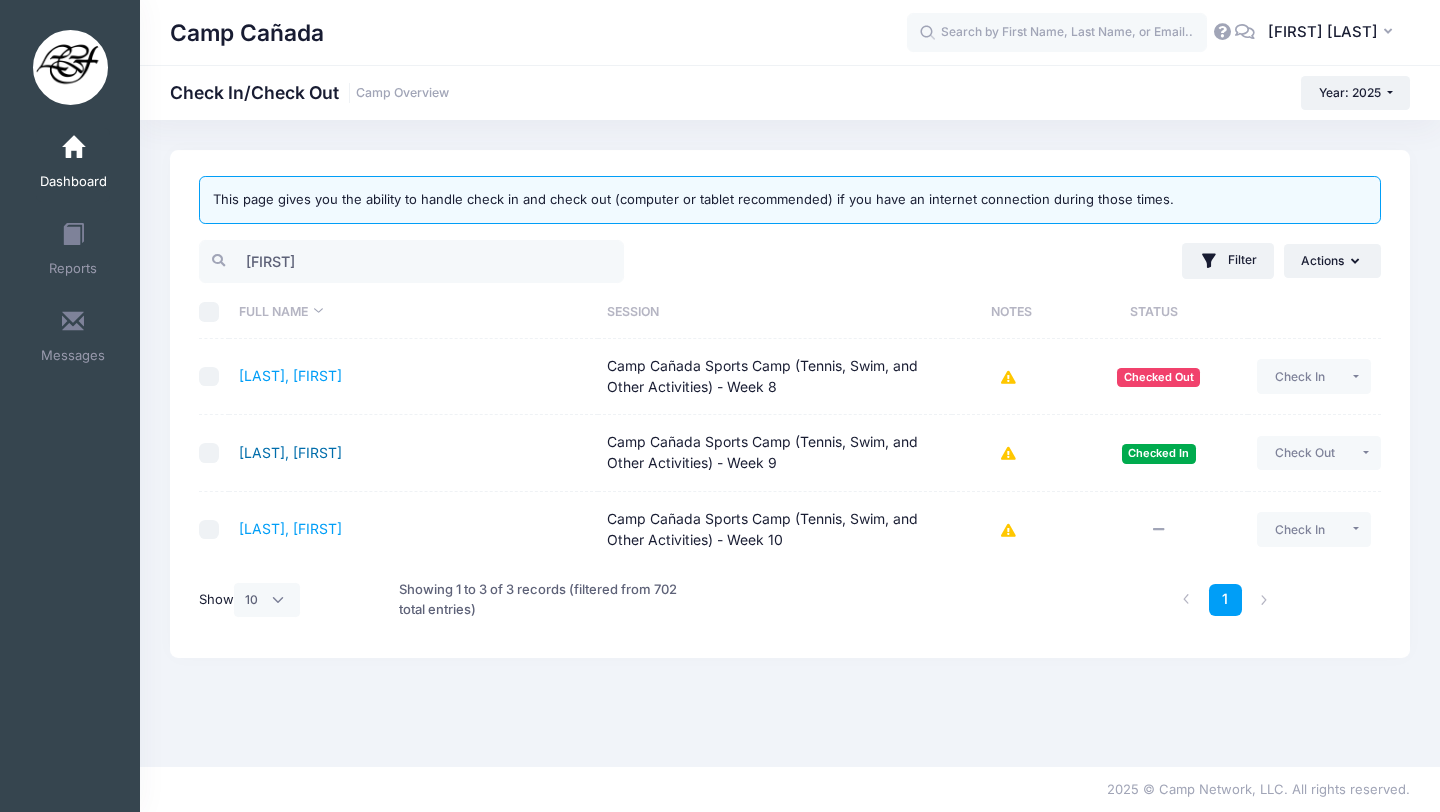 click on "Archambault, Lucien" at bounding box center (290, 452) 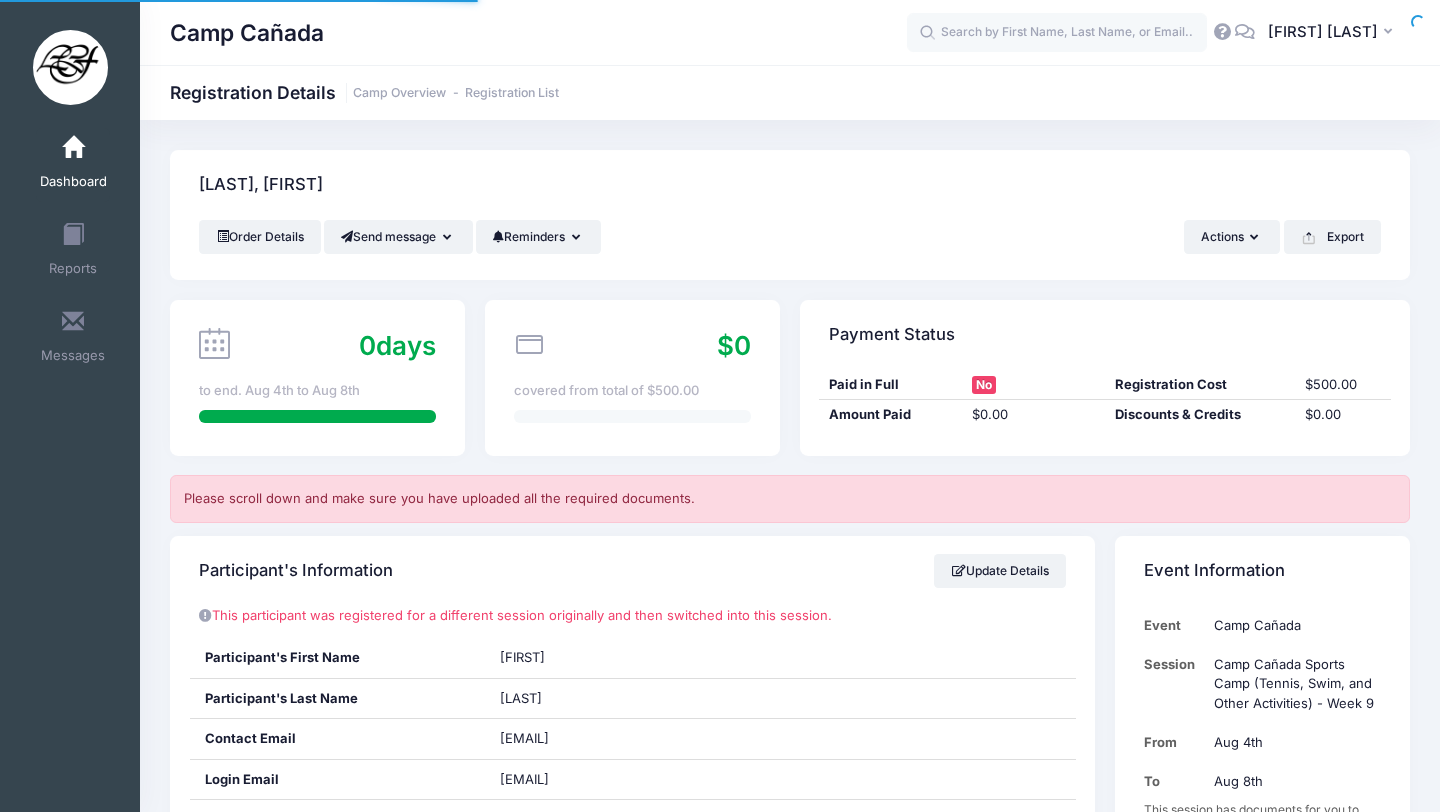 scroll, scrollTop: 0, scrollLeft: 0, axis: both 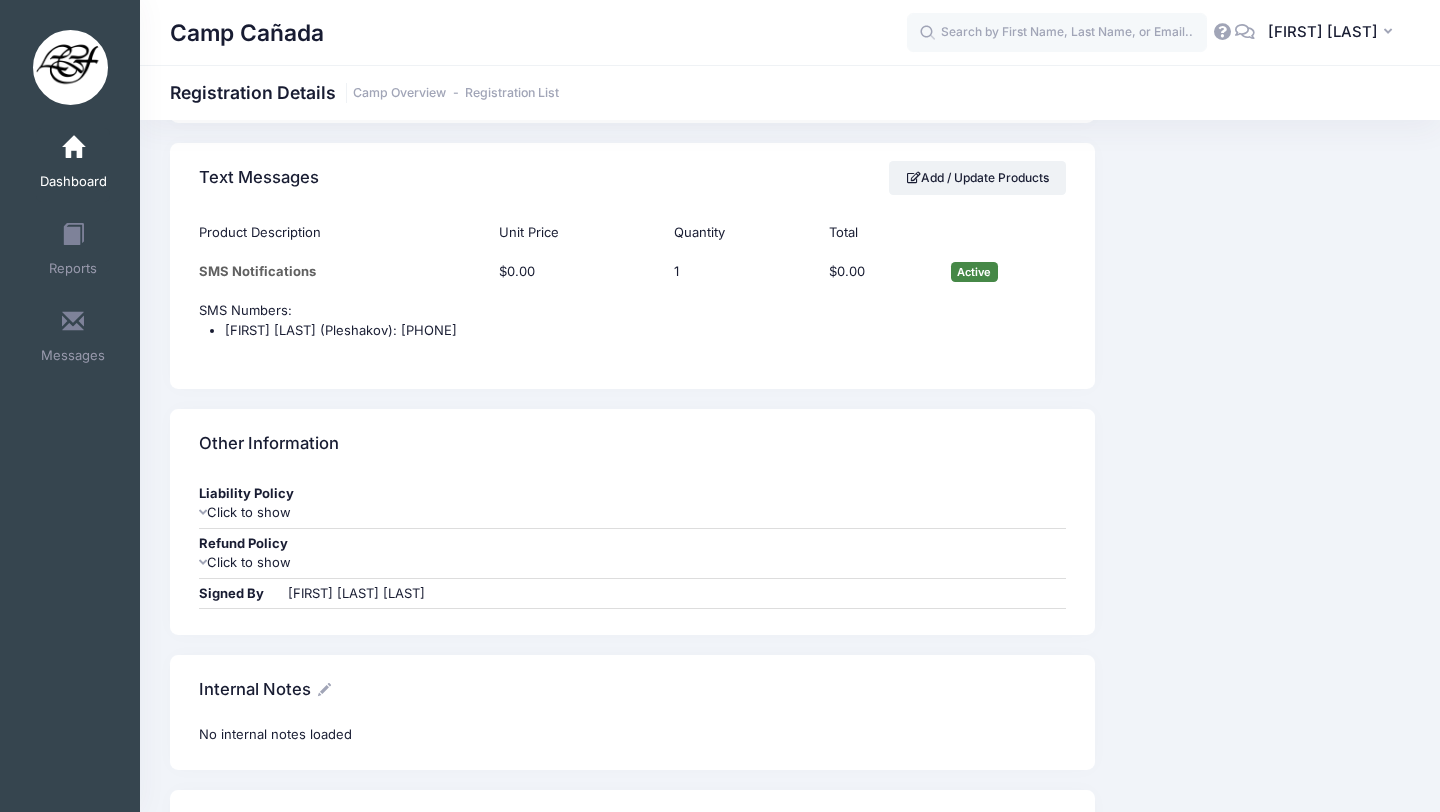 click on "Click to show" at bounding box center [632, 513] 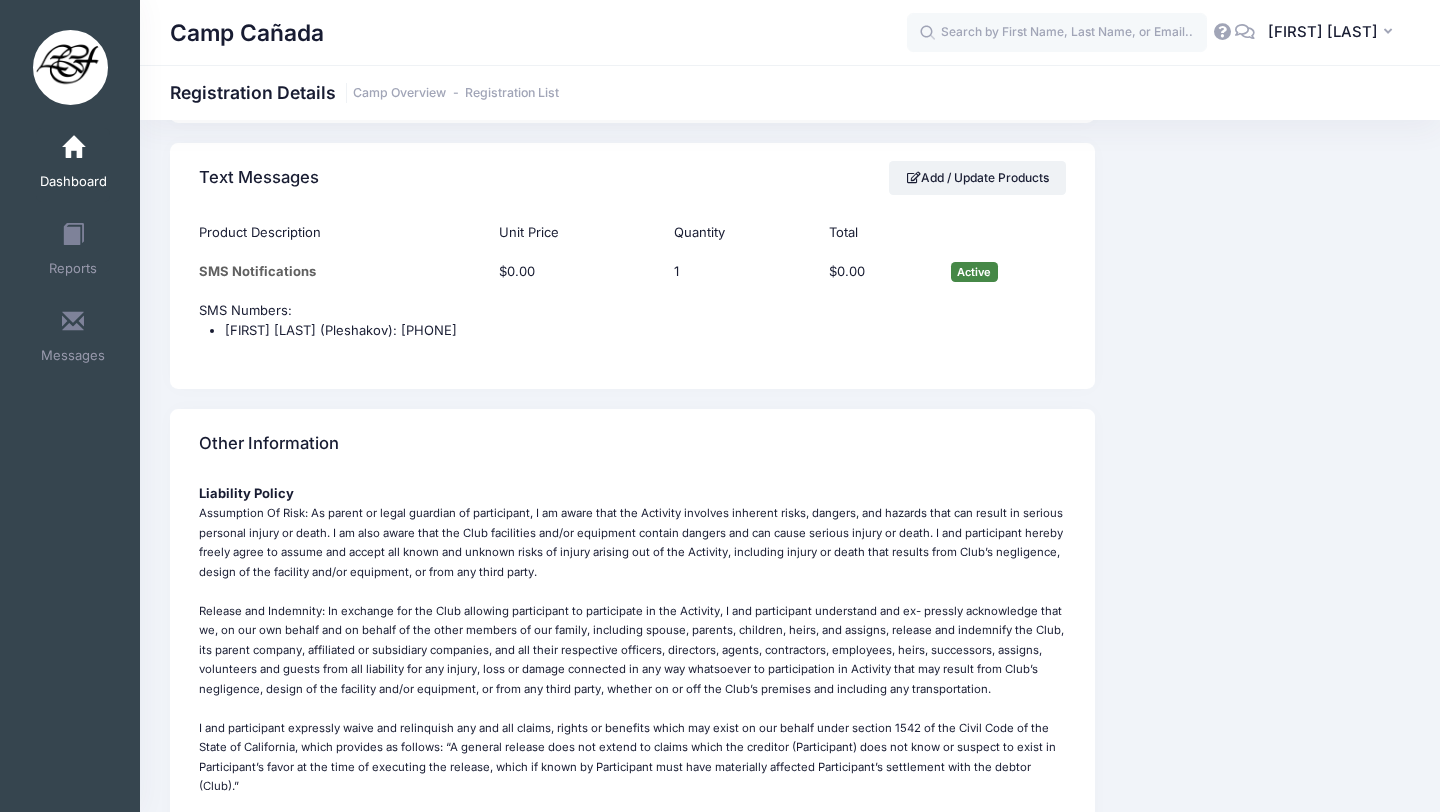 click on "Assumption Of Risk: As parent or legal guardian of participant, I am aware that the Activity involves inherent risks, dangers, and hazards that can result in serious personal injury or death. I am also aware that the Club facilities and/or equipment contain dangers and can cause serious injury or death. I and participant hereby freely agree to assume and accept all known and unknown risks of injury arising out of the Activity, including injury or death that results from Club’s negligence, design of the facility and/or equipment, or from any third party.
Property Loss: All personal property brought to the activity is brought at the sole risk of the participant as to its theft, damage, or loss.
Medical: I give my consent to emergency medical care and transportation in order to obtain treatment in the event of injury, as the Club may deem appropriate.
Movies: I give permission for my child to view movies during Camp Cañada. Movies are G and PG rated." at bounding box center (631, 776) 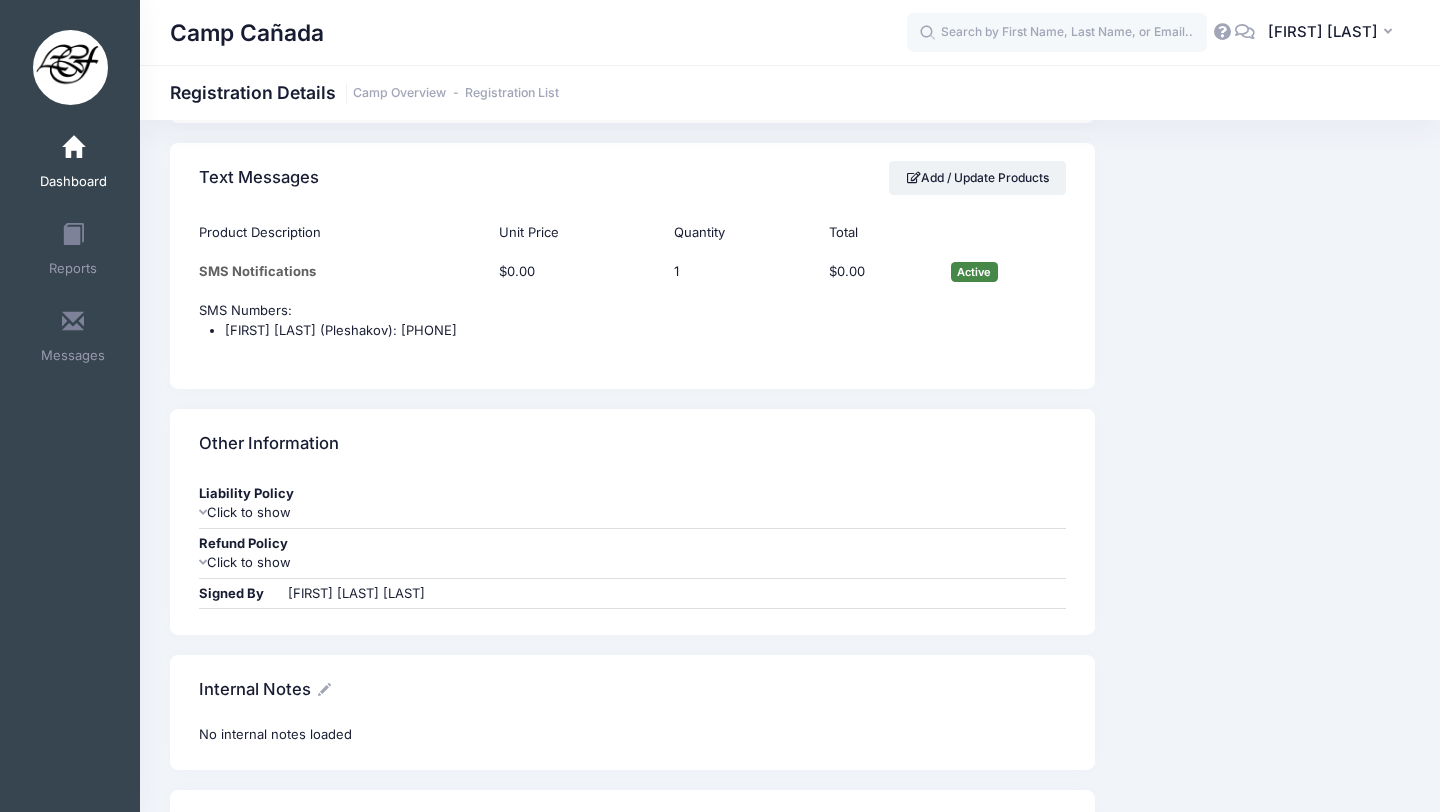 click on "Click to show" at bounding box center (632, 563) 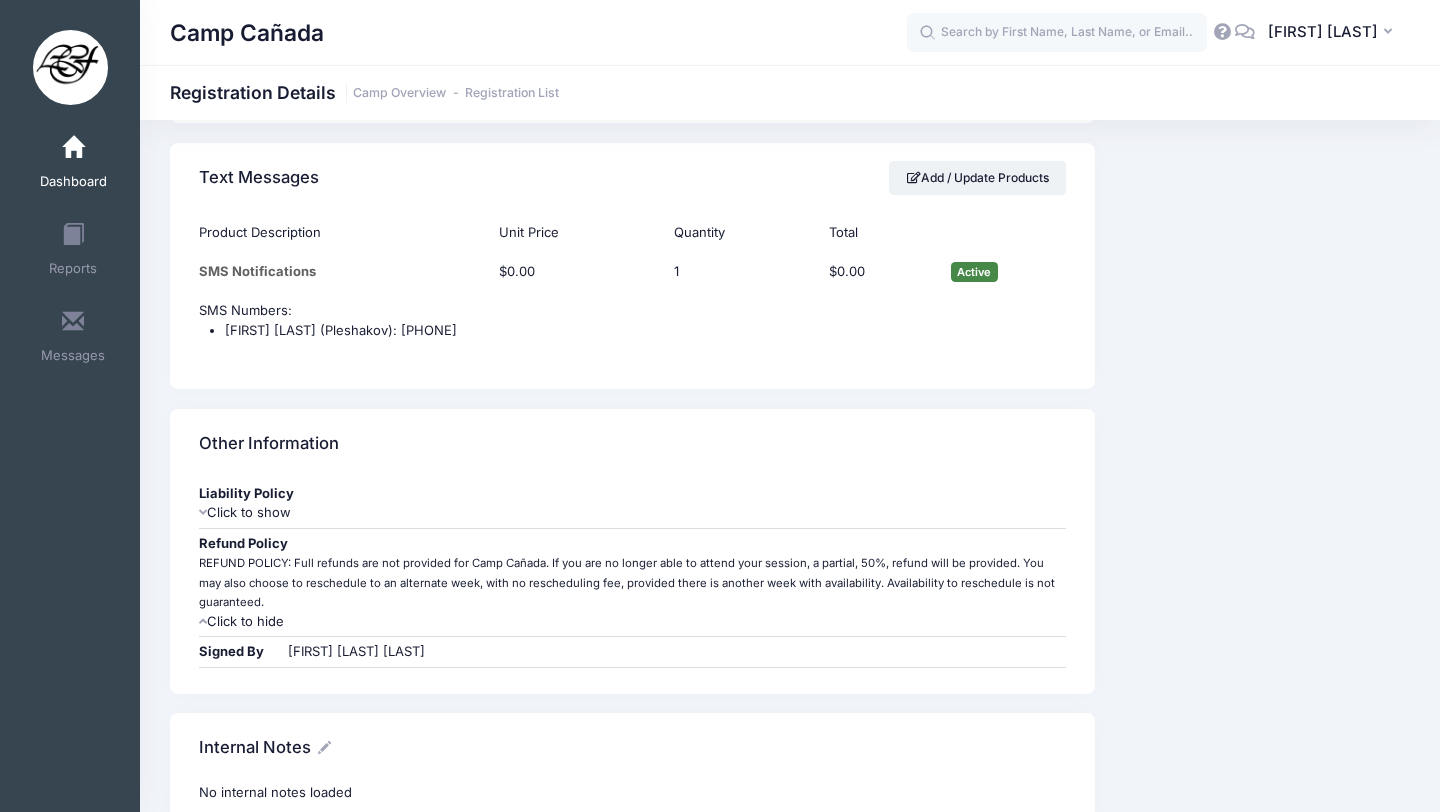 click on "REFUND POLICY: Full refunds are not provided for Camp Cañada. If you are no longer able to attend your session, a partial, 50%, refund will be provided. You may also choose to reschedule to an alternate week, with no rescheduling fee, provided there is another week with availability. Availability to reschedule is not guaranteed." at bounding box center [627, 582] 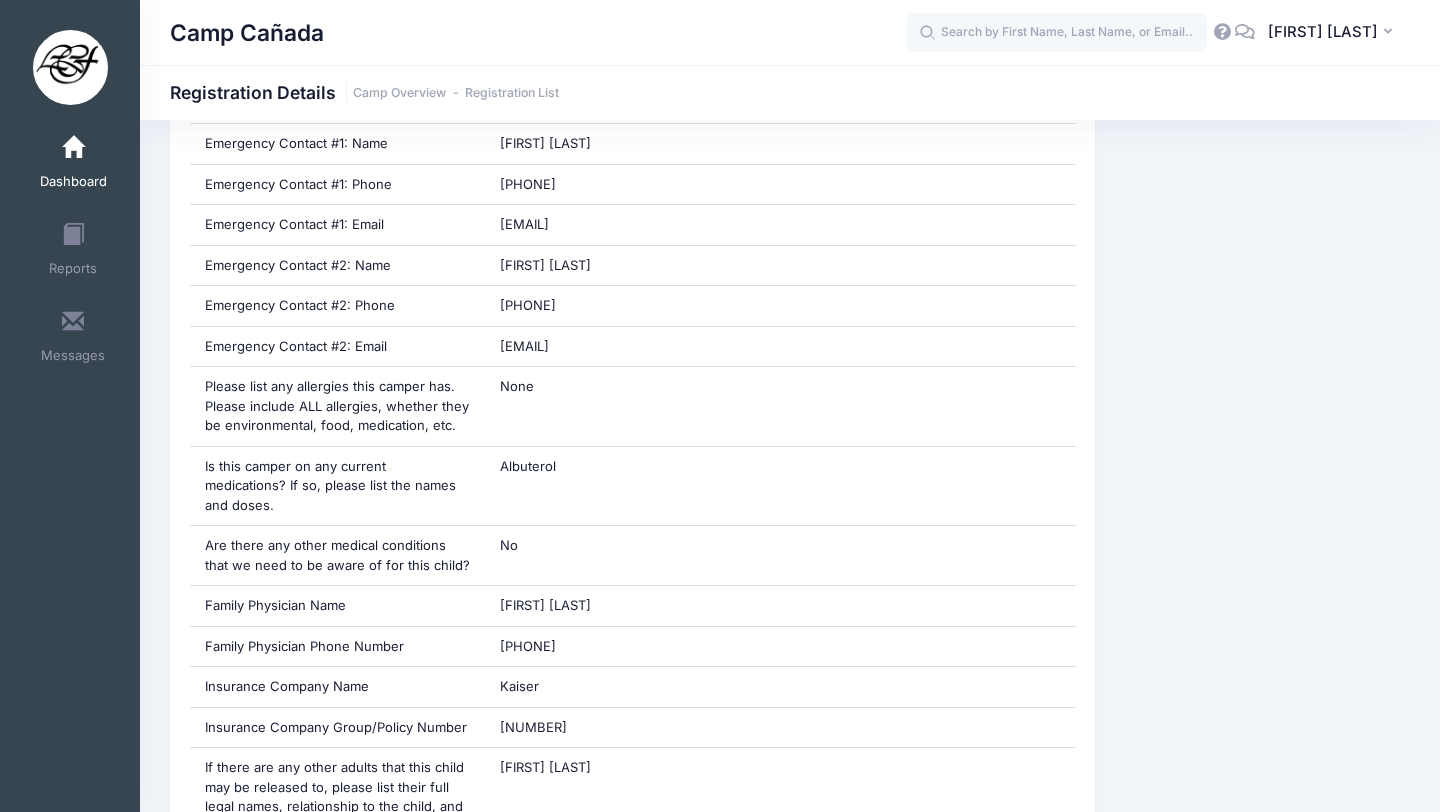 scroll, scrollTop: 1055, scrollLeft: 0, axis: vertical 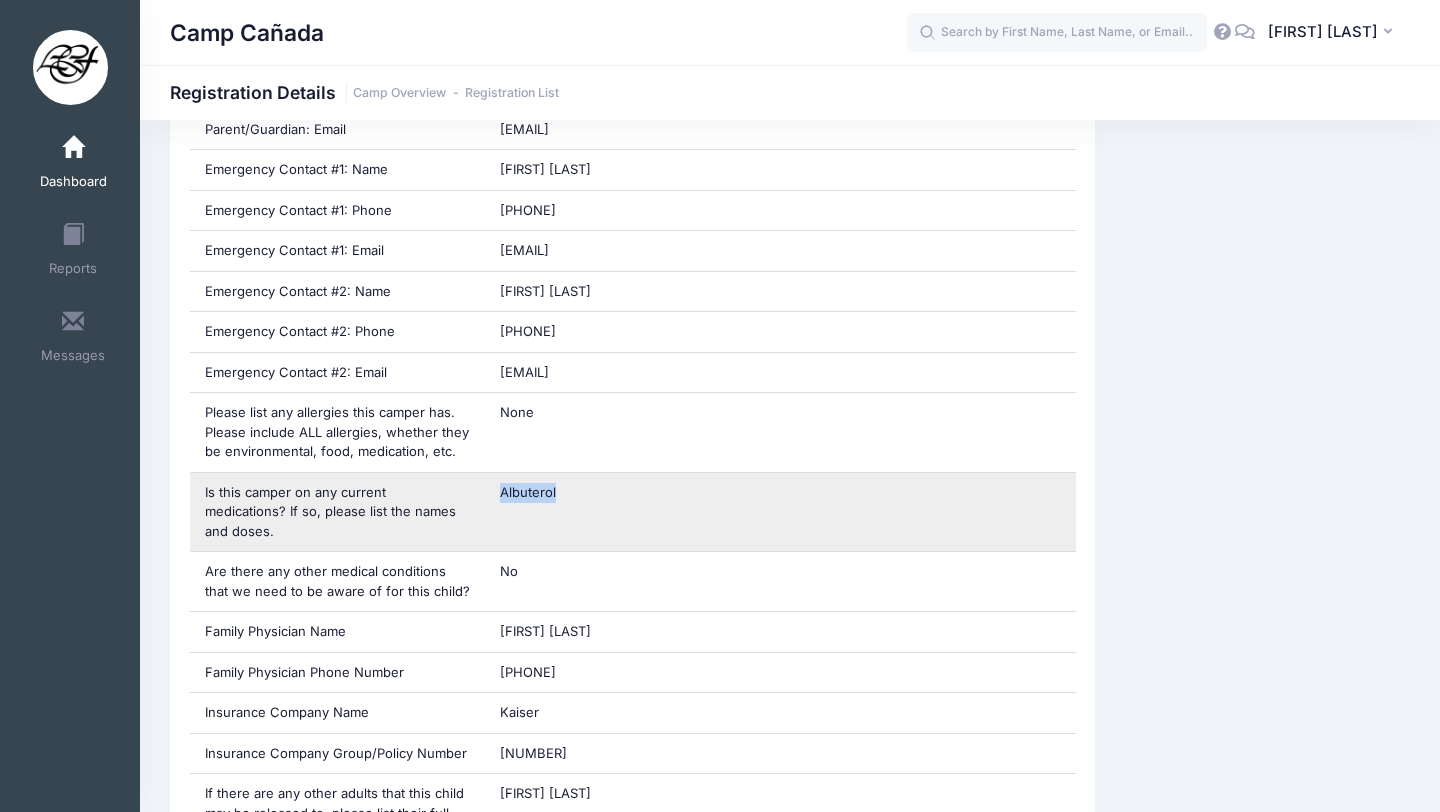 drag, startPoint x: 562, startPoint y: 502, endPoint x: 496, endPoint y: 496, distance: 66.27216 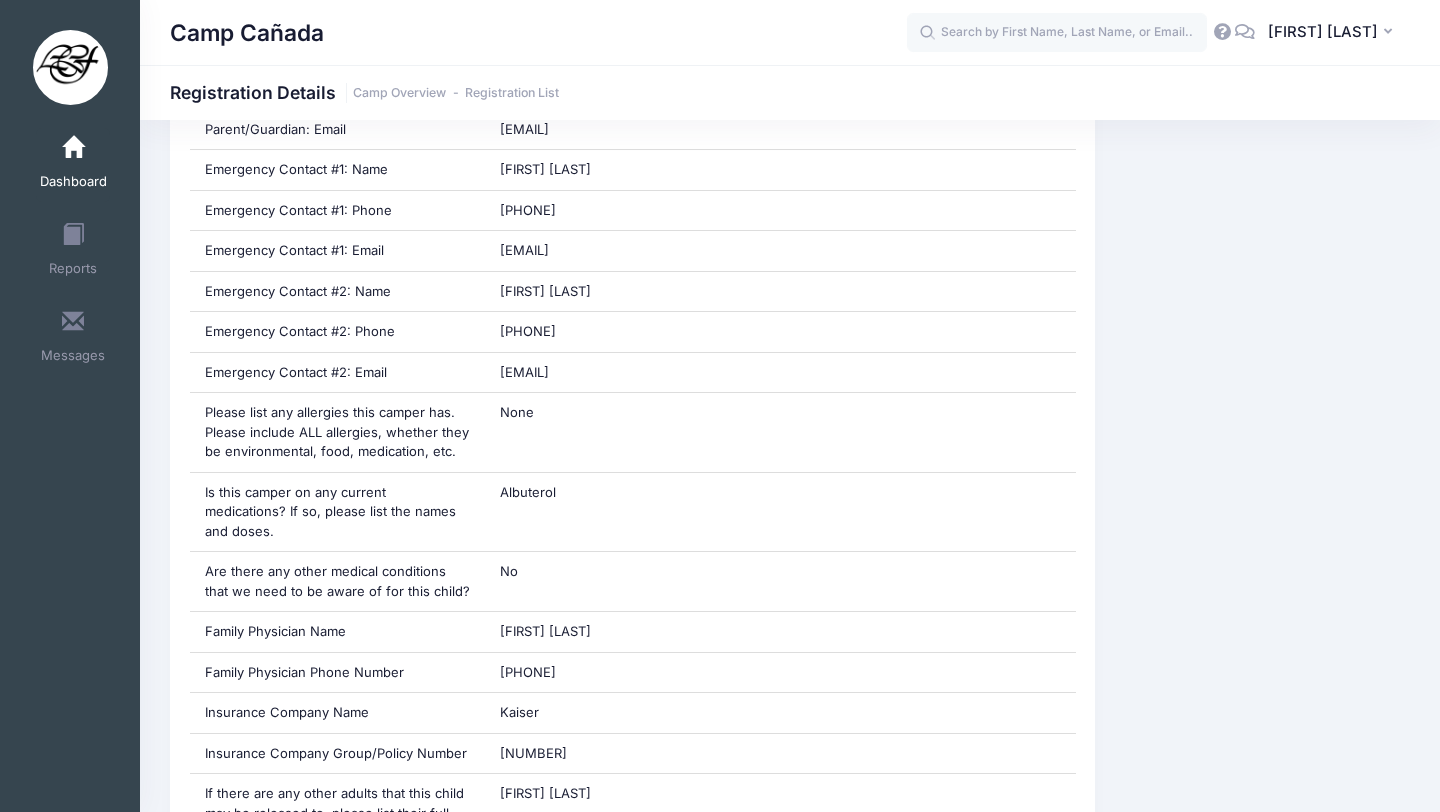 click on "Event Information
Event
Camp Cañada
Session
Camp Cañada Sports Camp (Tennis, Swim, and Other Activities) - Week 9
From
Aug 4th
To
Aug 8th
This session has documents for you to download. You can download them from  here" at bounding box center (1262, 1662) 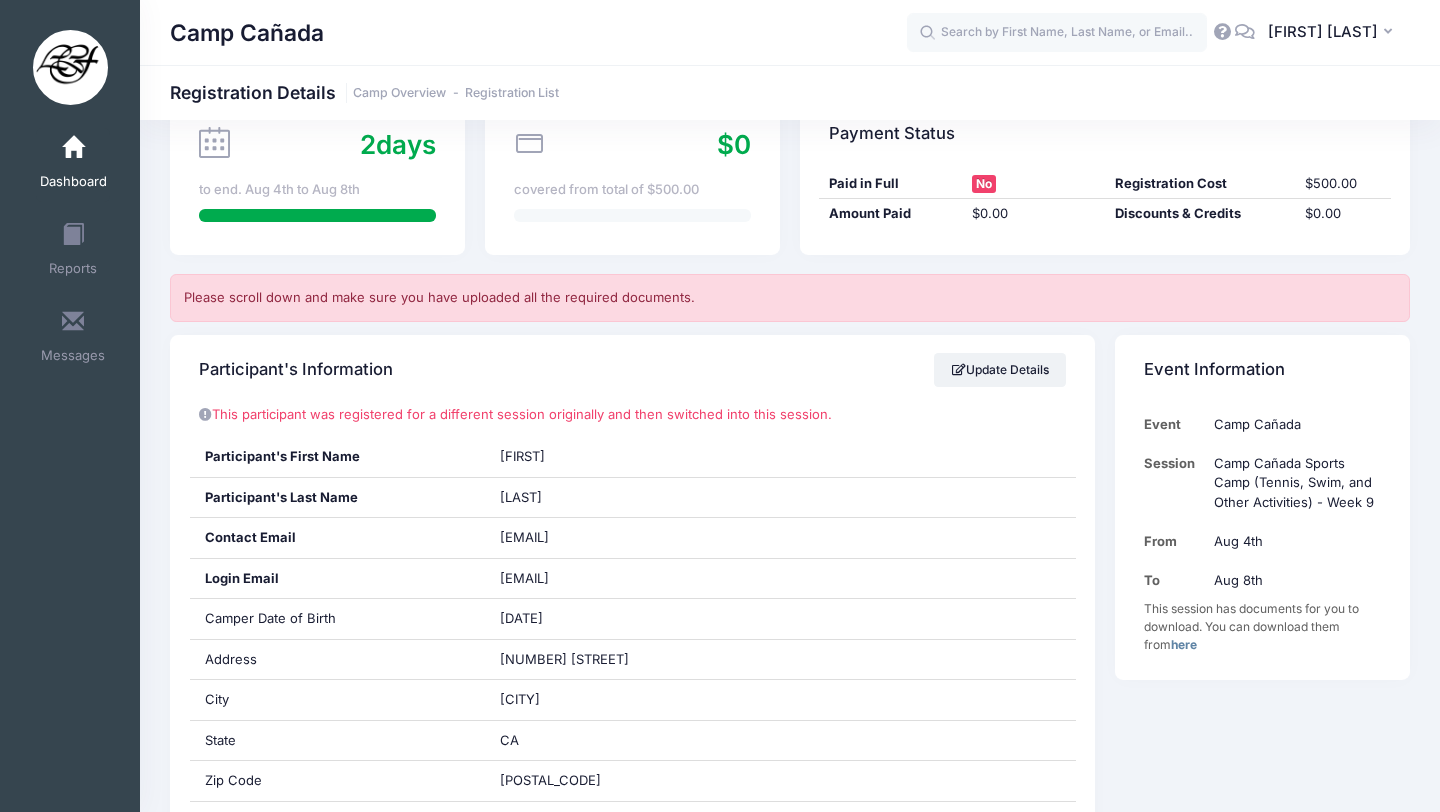 scroll, scrollTop: 0, scrollLeft: 0, axis: both 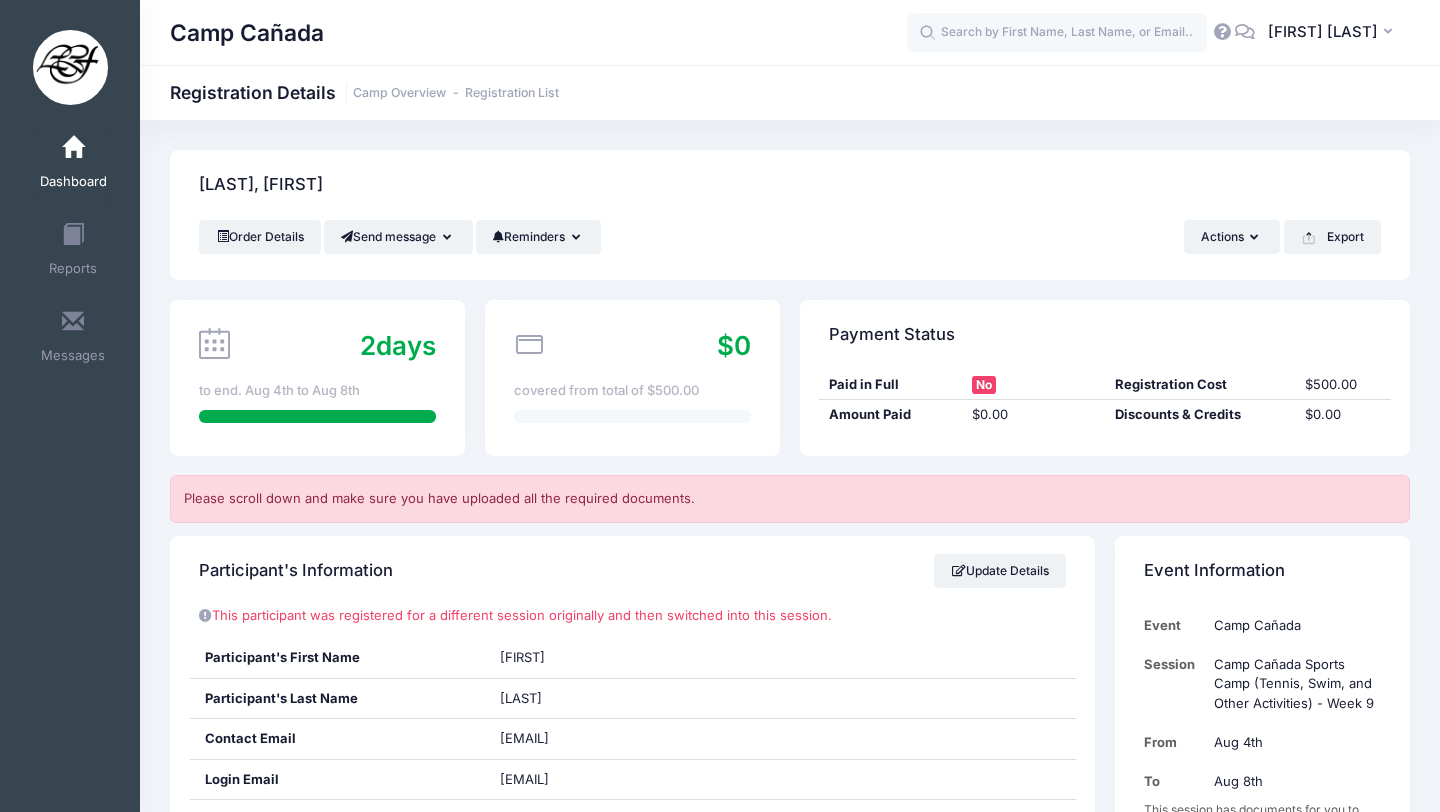 click on "Dashboard" at bounding box center (73, 182) 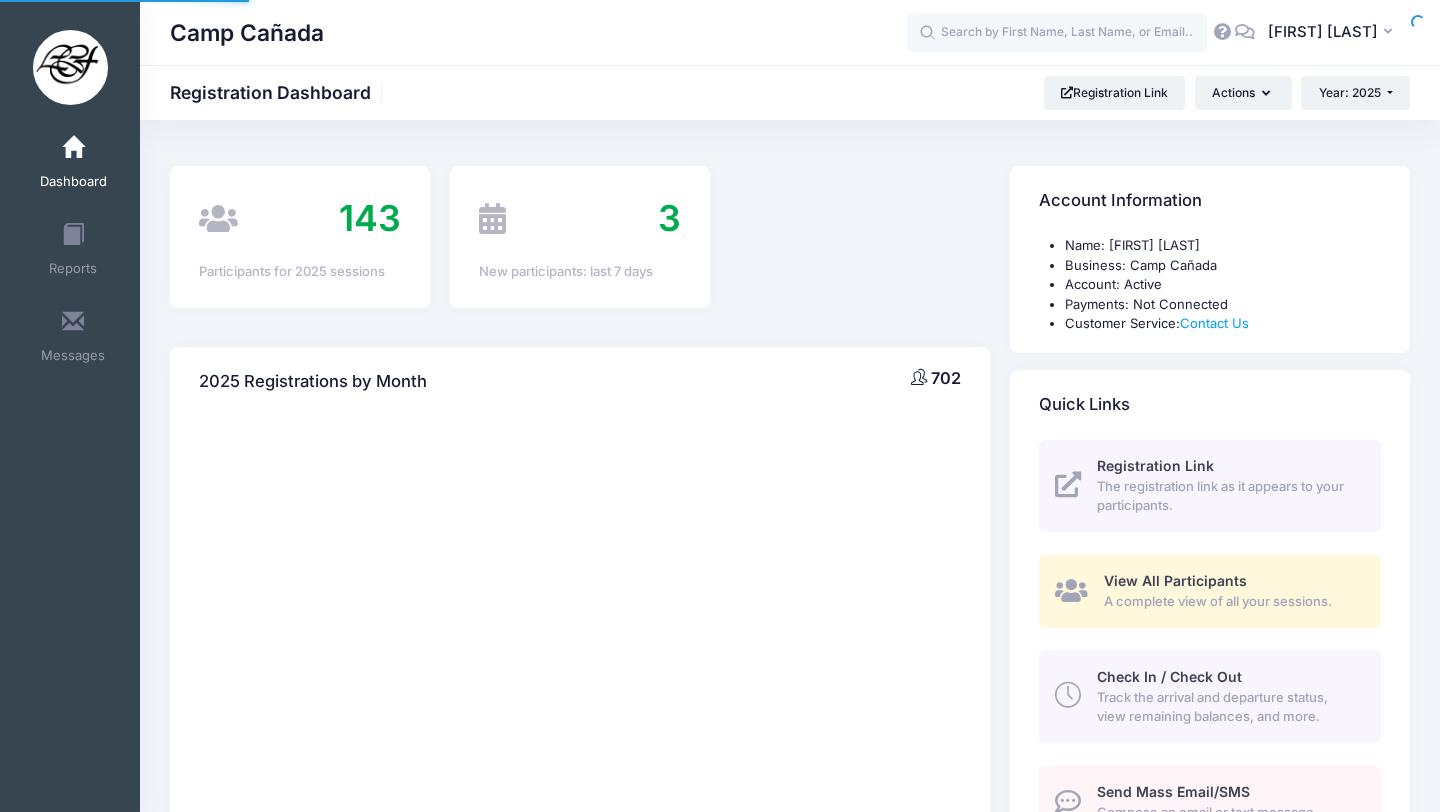 scroll, scrollTop: 0, scrollLeft: 0, axis: both 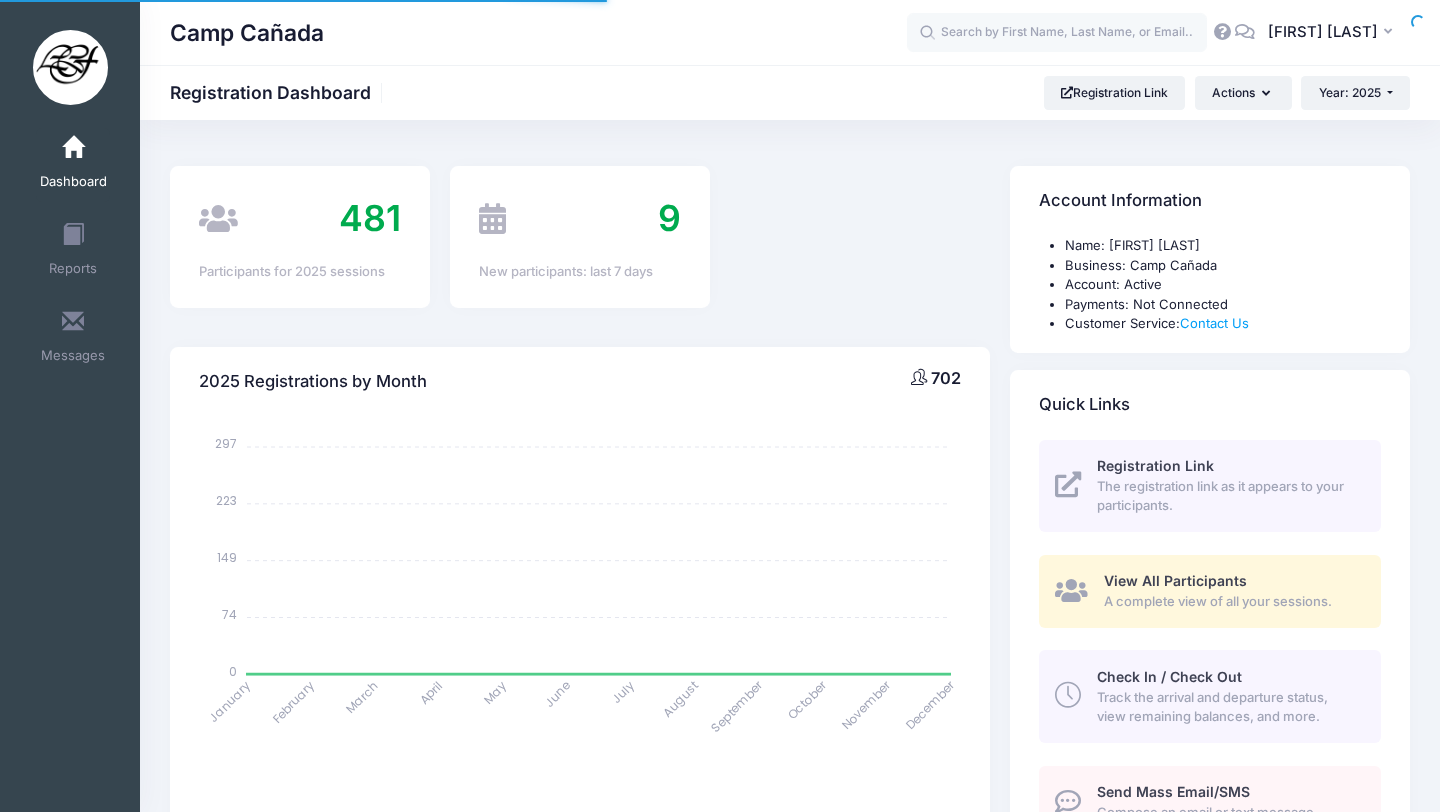 select 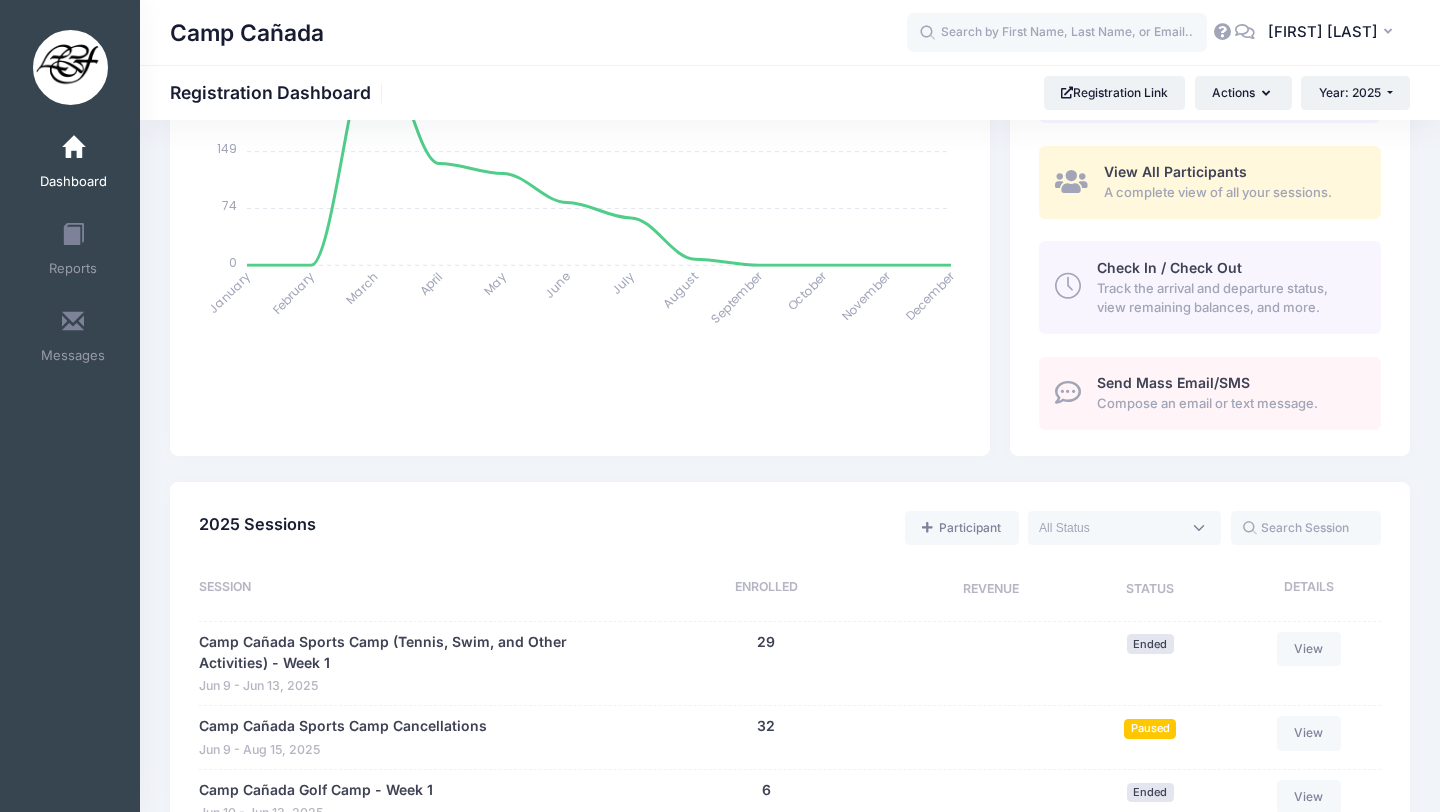 scroll, scrollTop: 382, scrollLeft: 0, axis: vertical 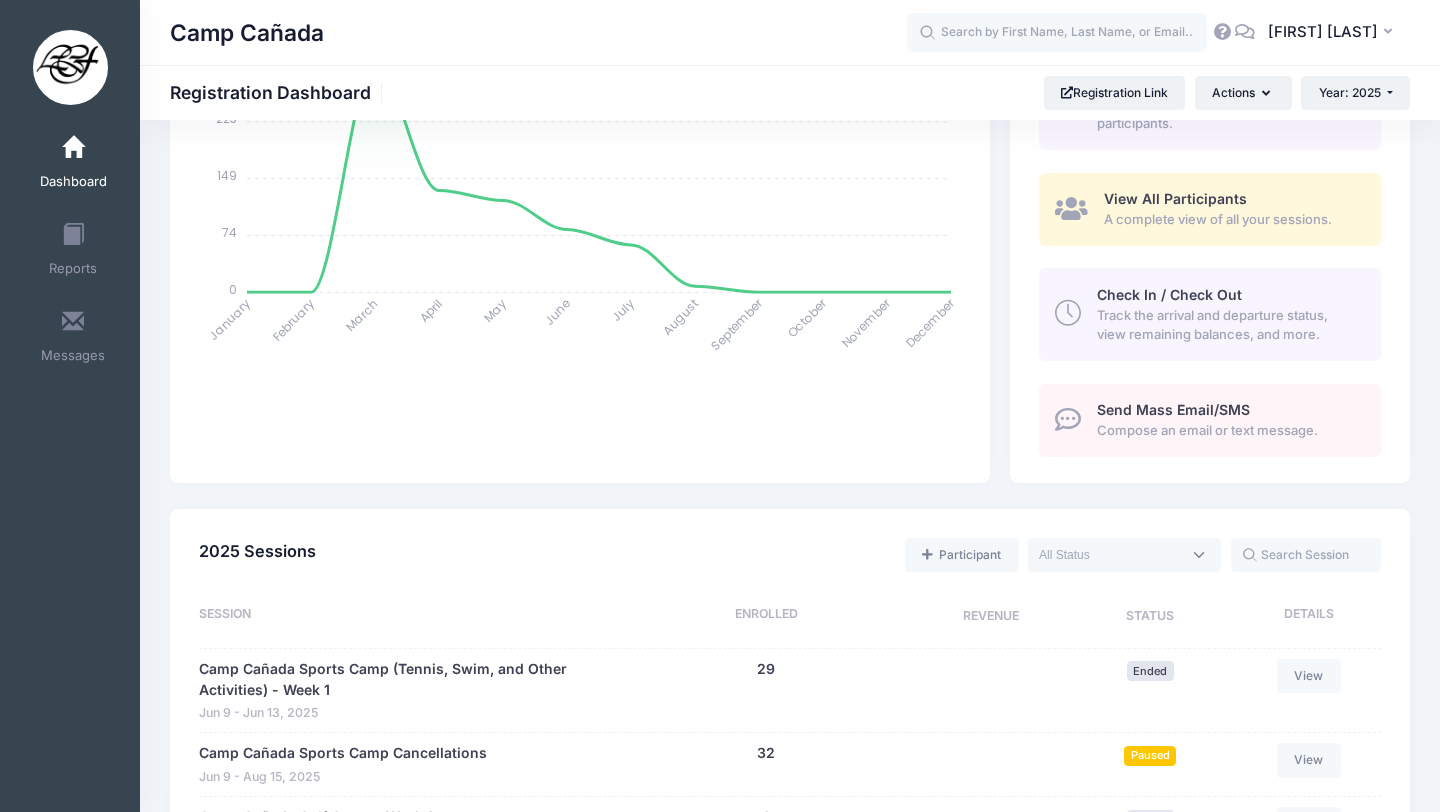 click on "Check In / Check Out
Track the arrival and departure status, view remaining balances, and more." at bounding box center (1227, 315) 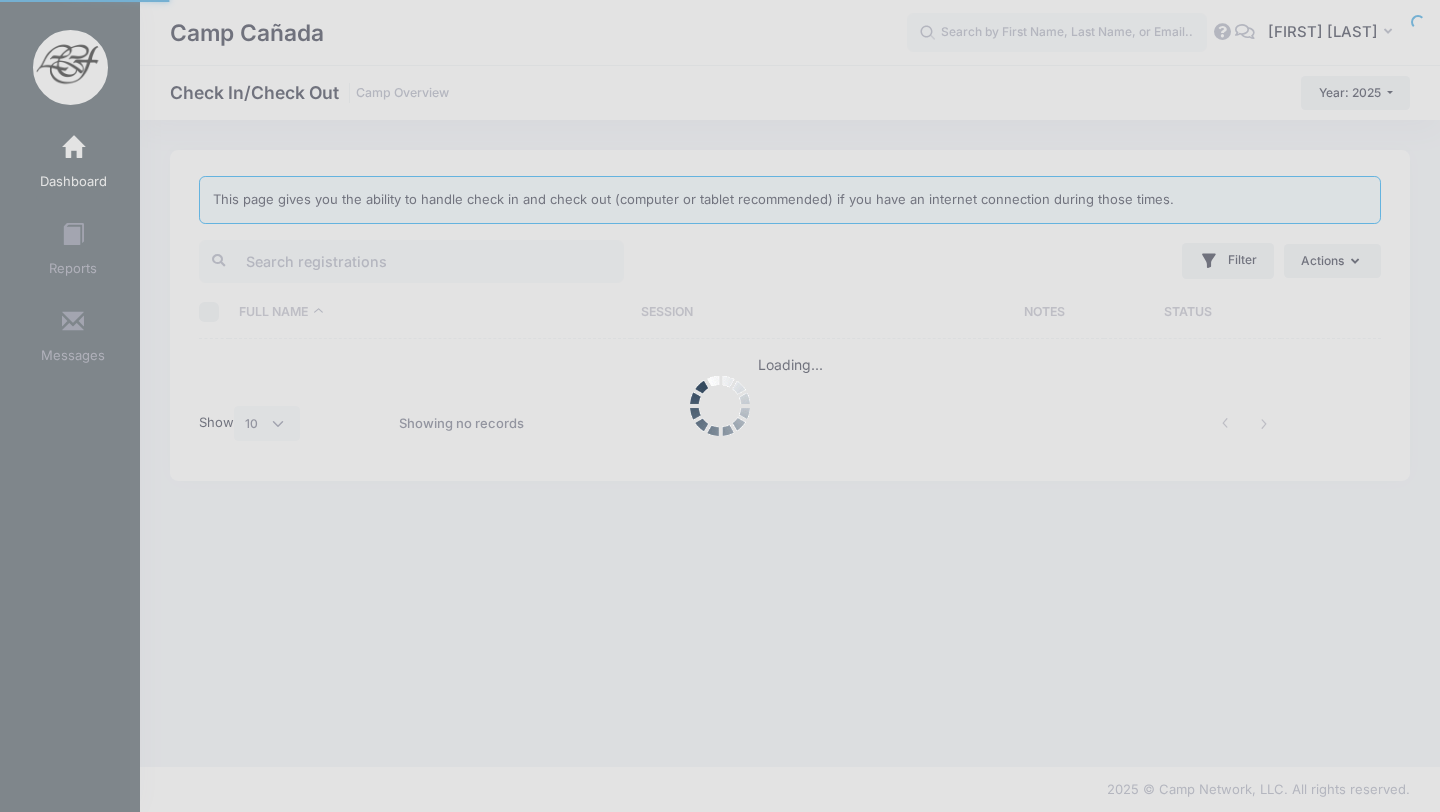 select on "10" 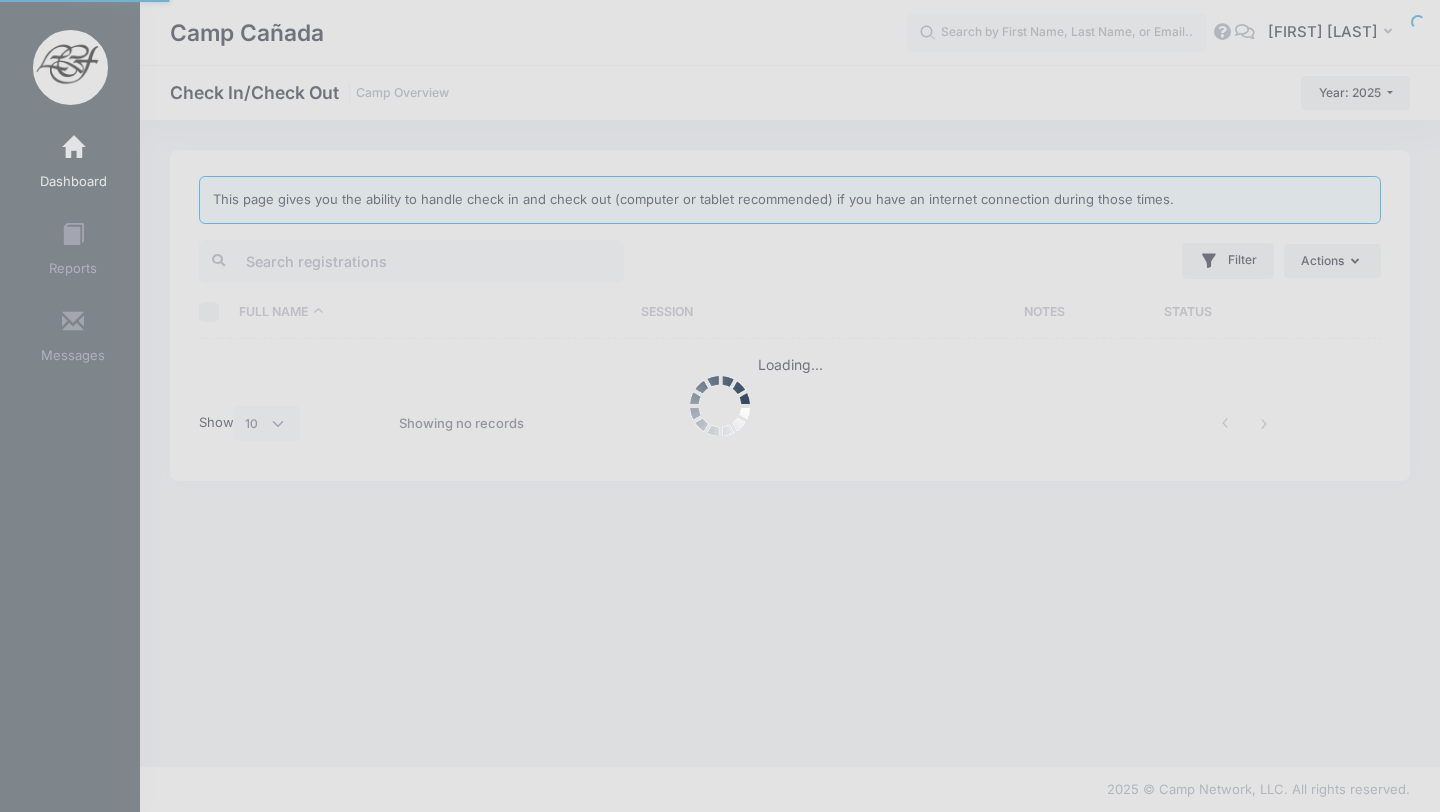 scroll, scrollTop: 0, scrollLeft: 0, axis: both 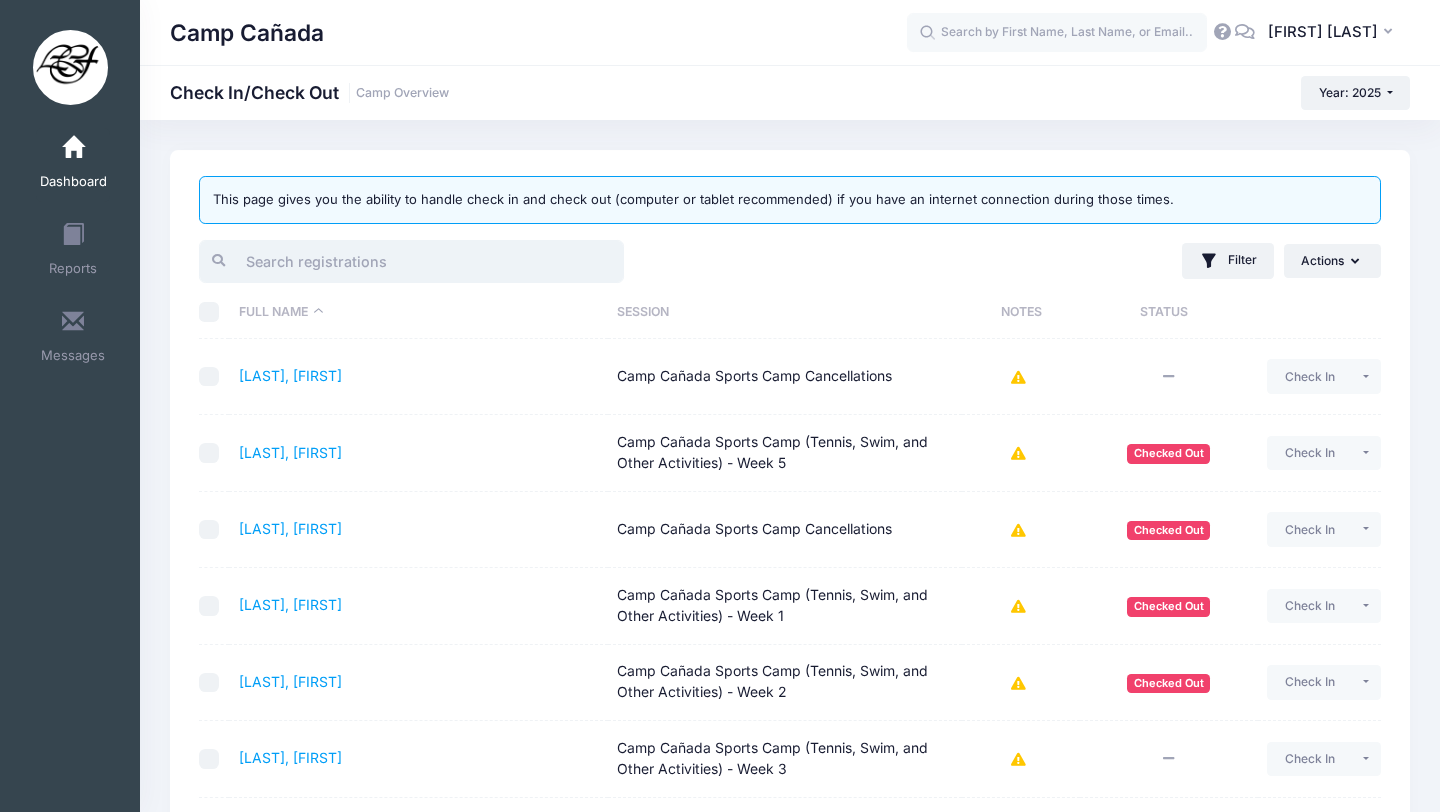 click at bounding box center [411, 261] 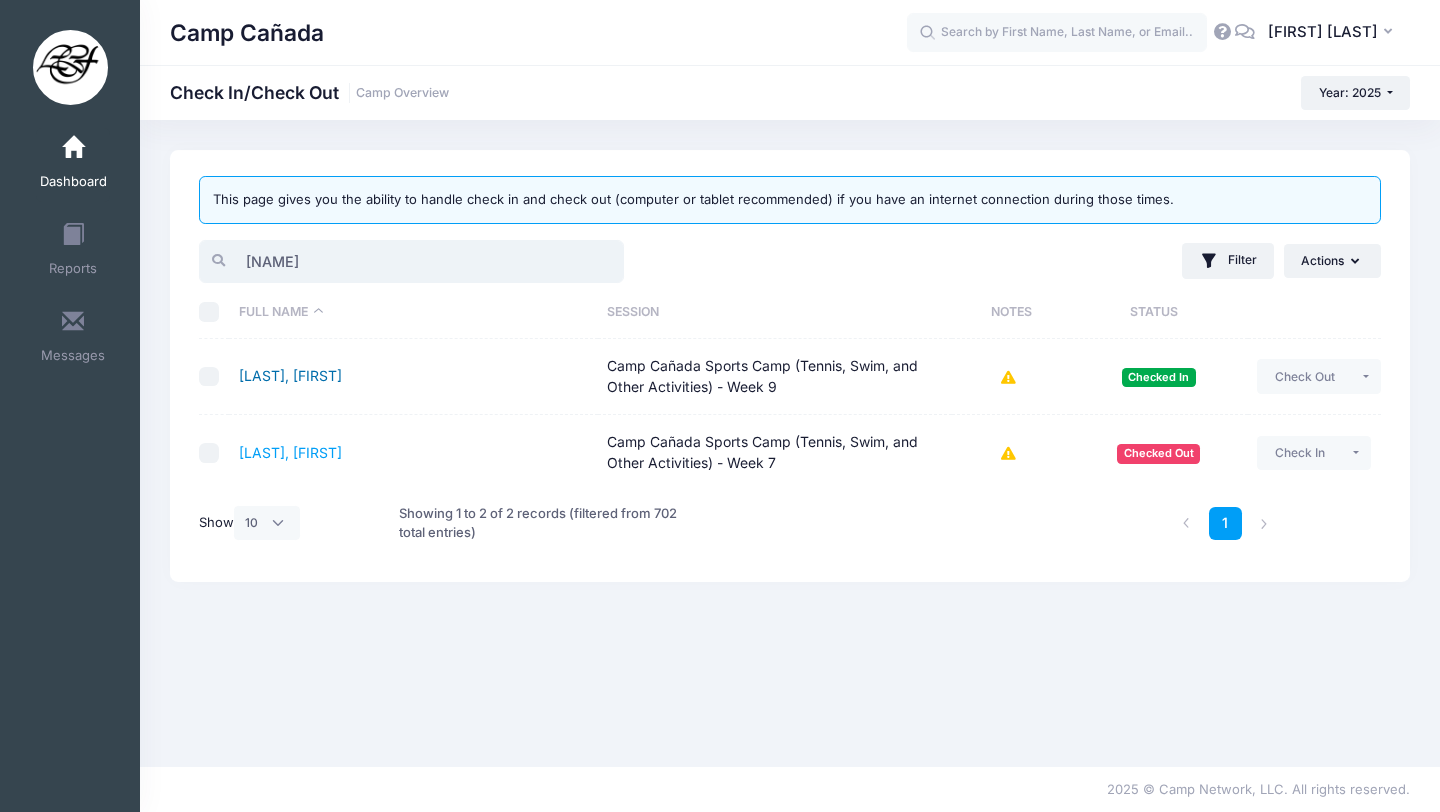 type on "[NAME]" 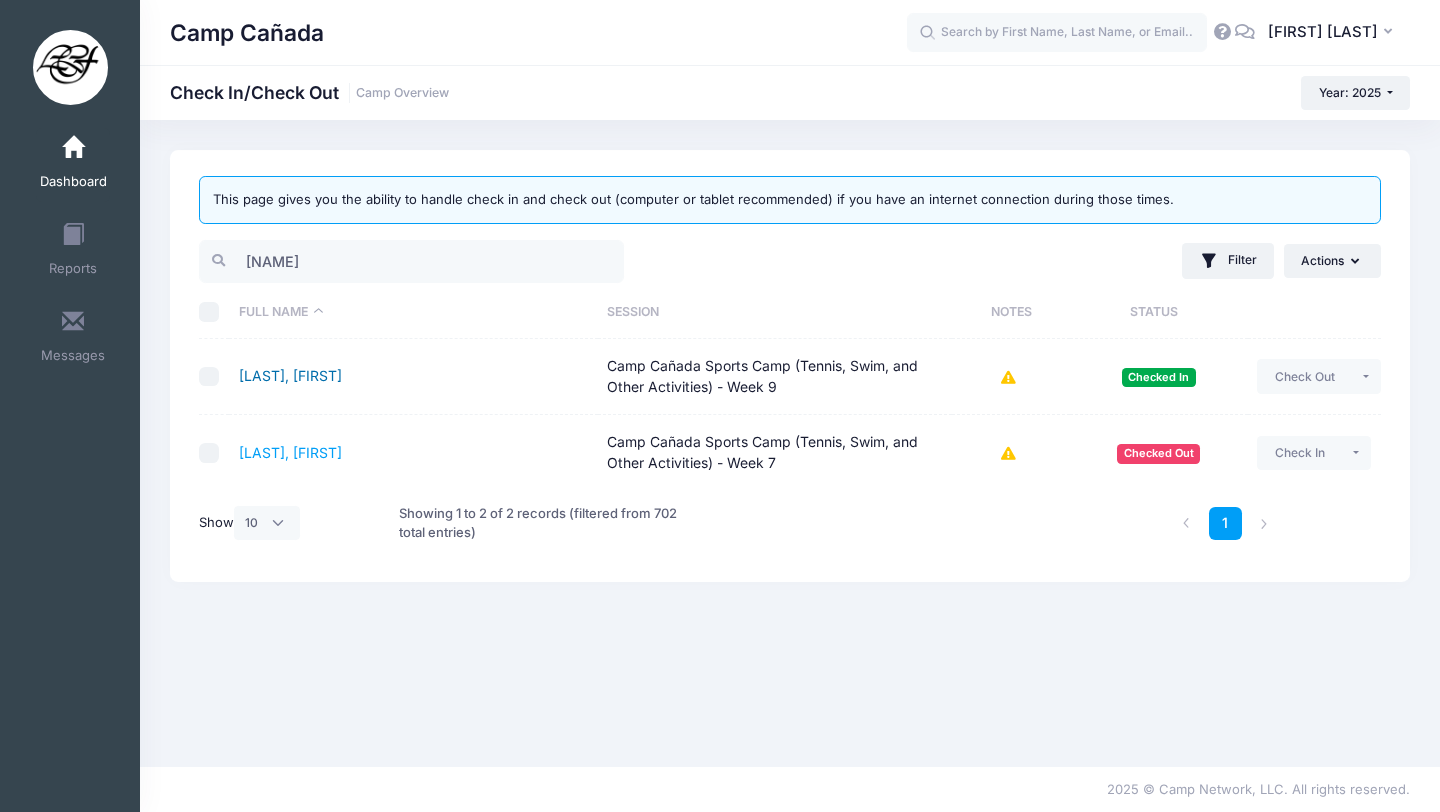click on "[LAST], [FIRST]" at bounding box center (290, 375) 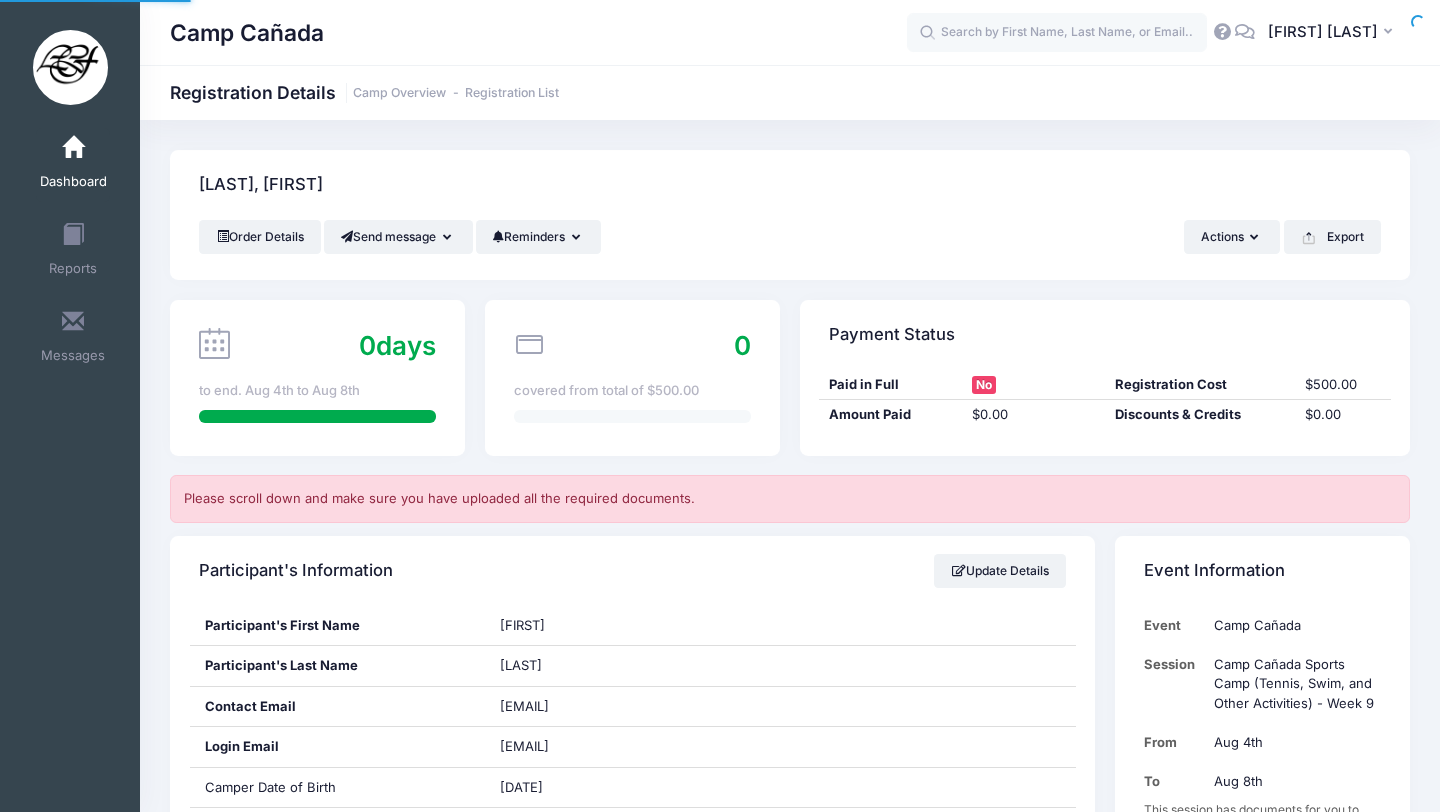 scroll, scrollTop: 0, scrollLeft: 0, axis: both 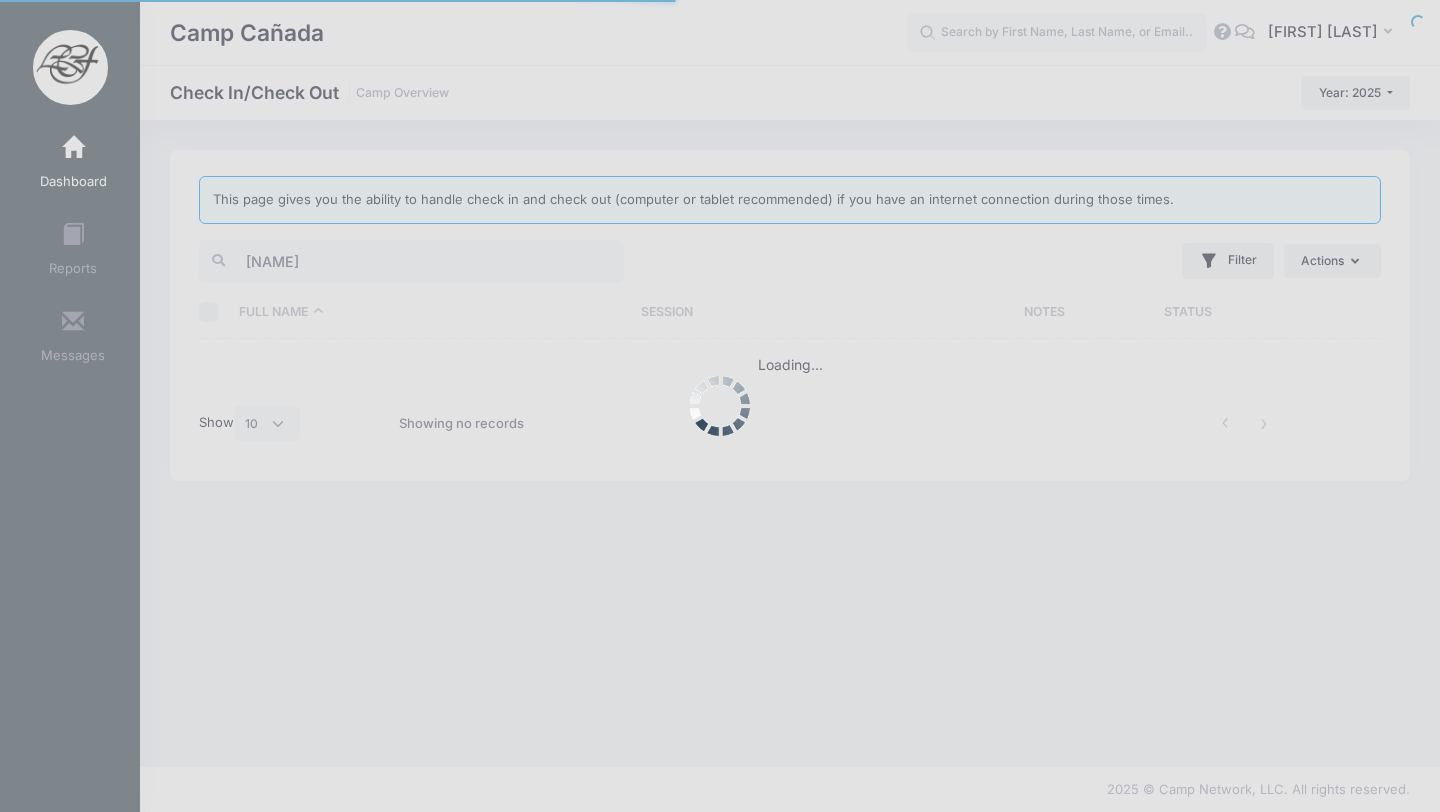 select on "10" 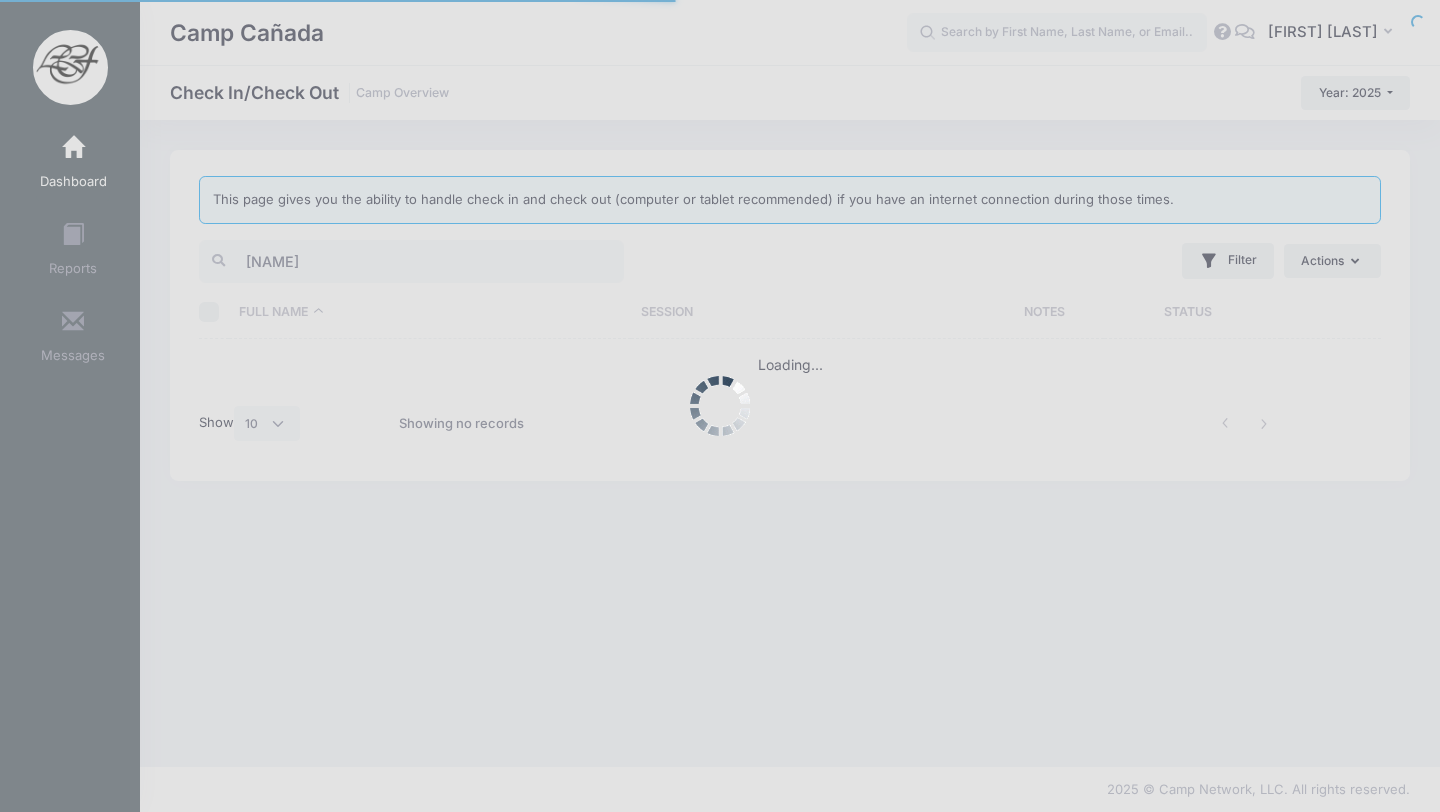 scroll, scrollTop: 0, scrollLeft: 0, axis: both 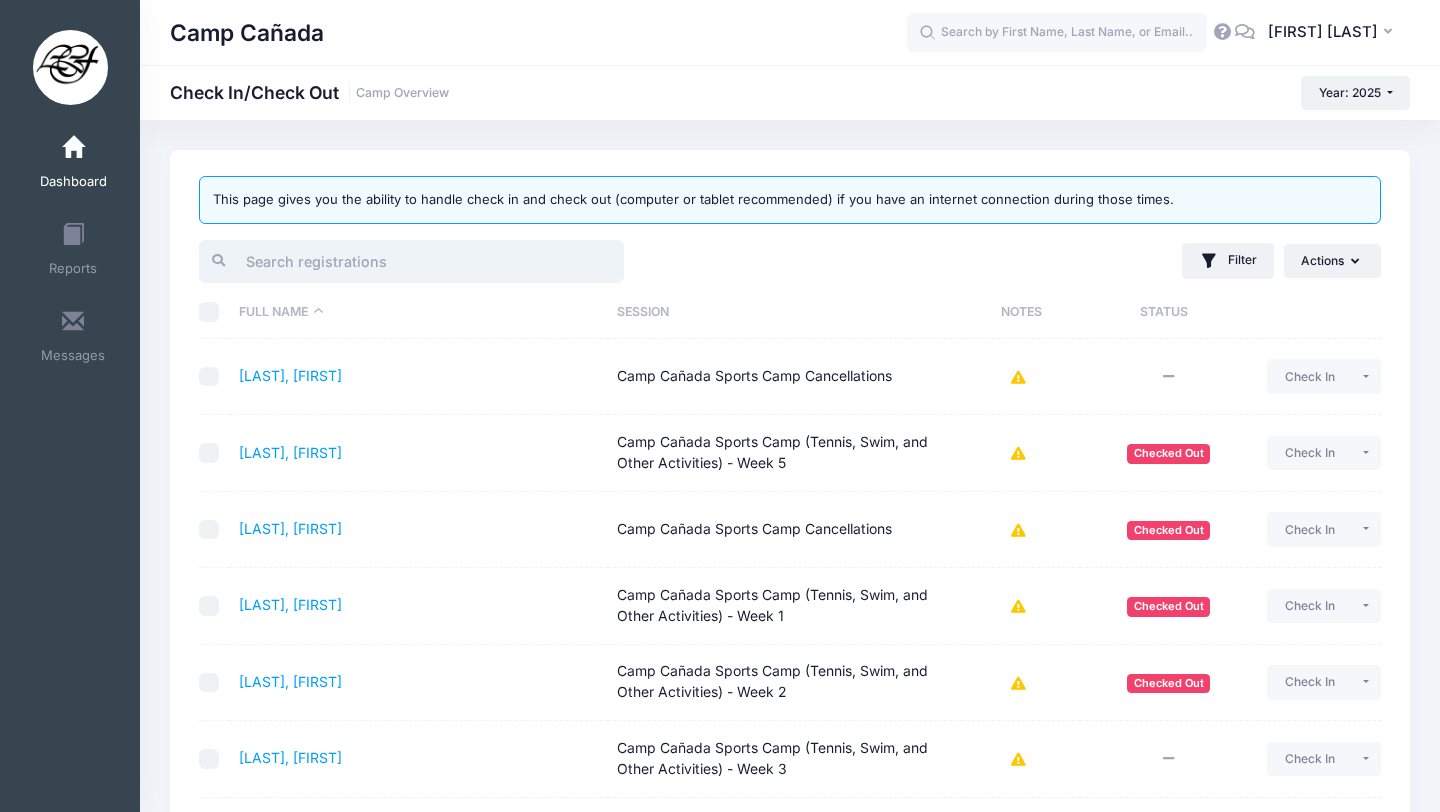 click at bounding box center (411, 261) 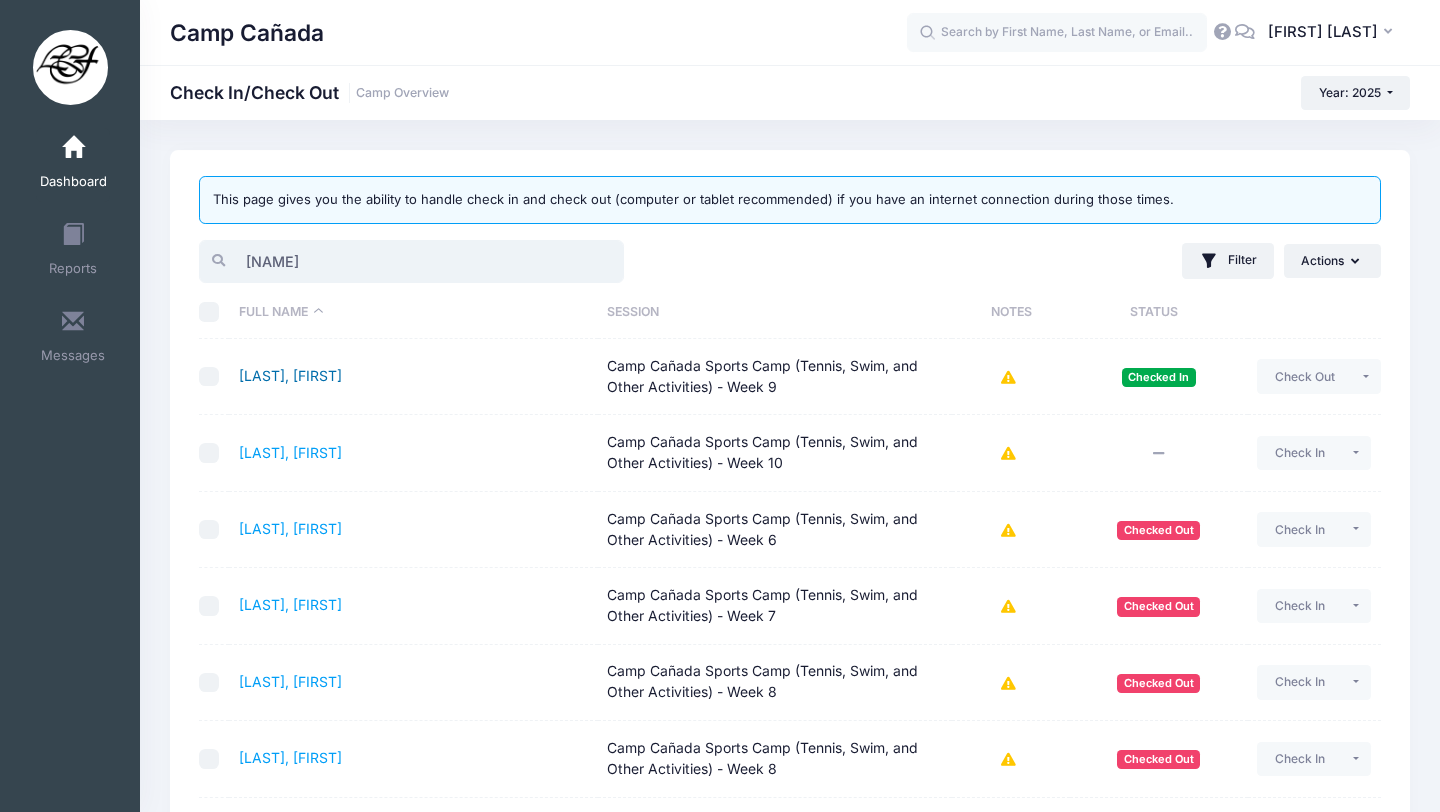 type on "joseph" 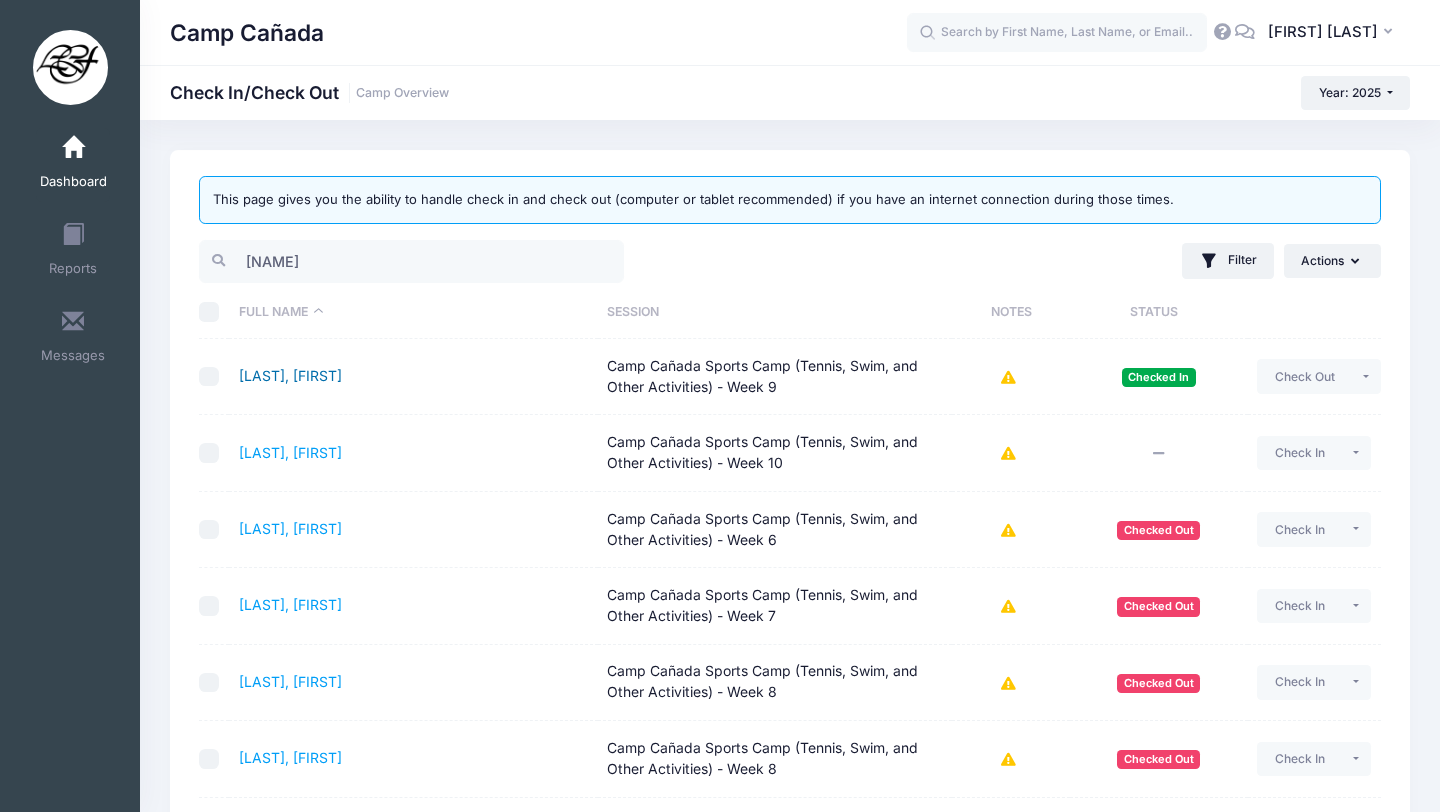 click on "Bresnitz, Josephine" at bounding box center (290, 375) 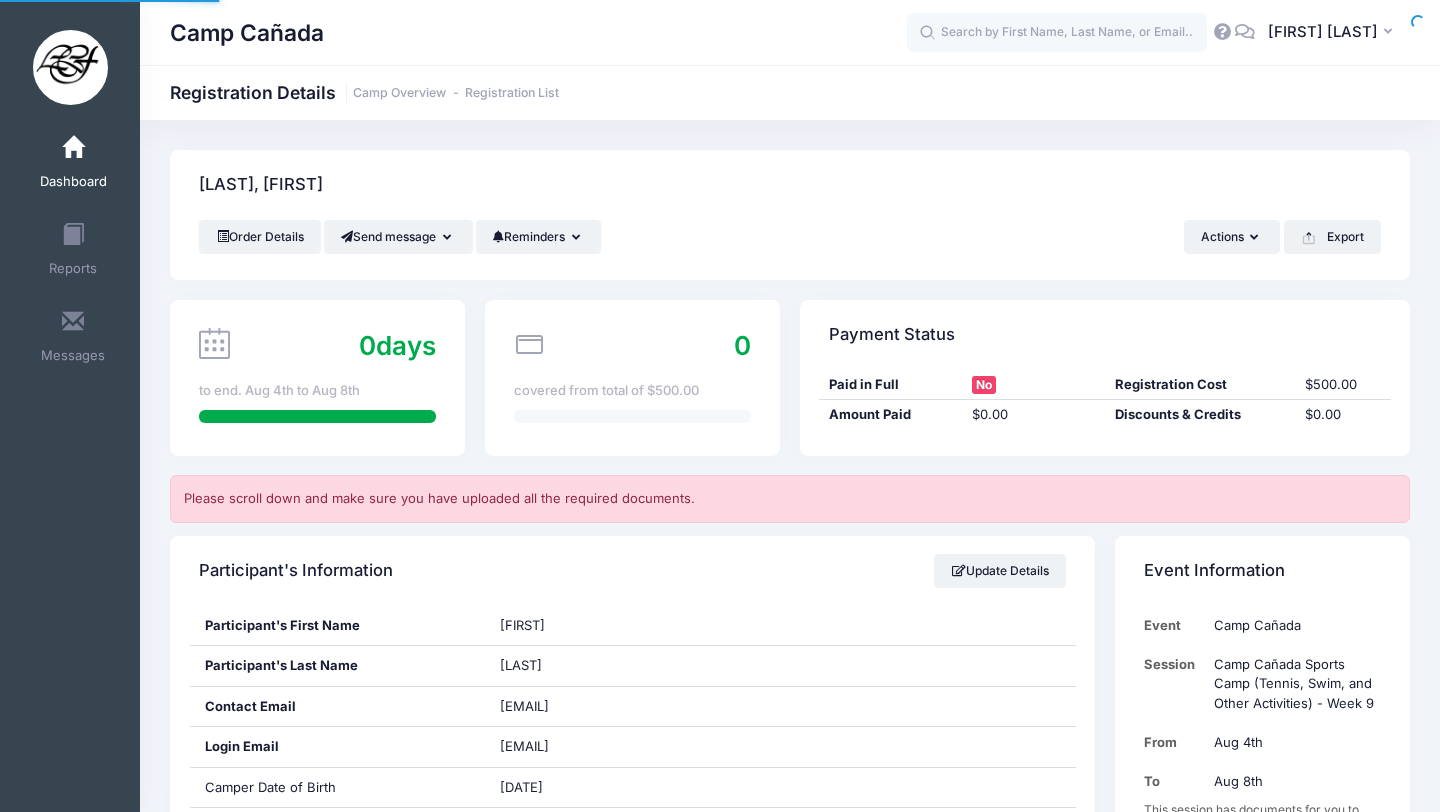 scroll, scrollTop: 0, scrollLeft: 0, axis: both 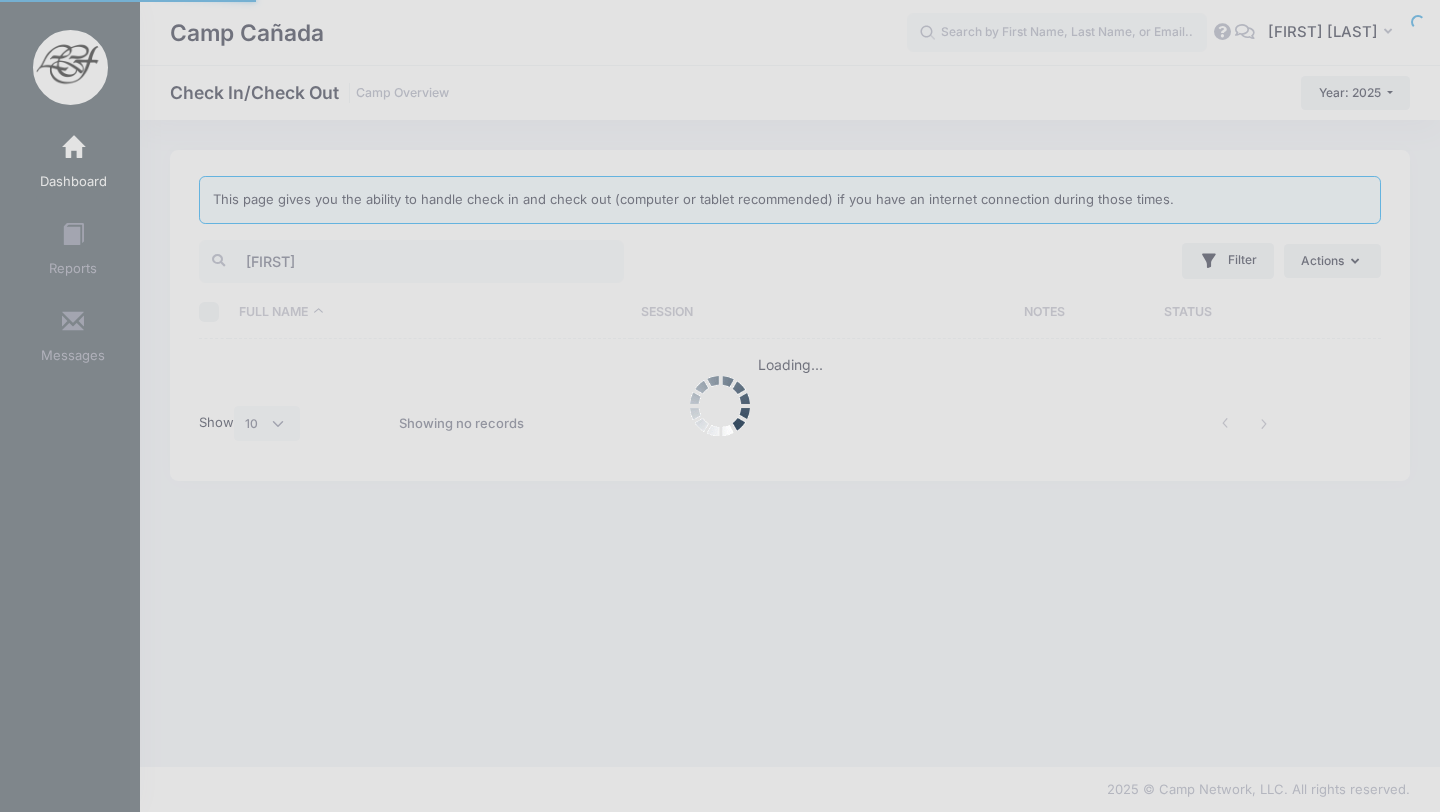 select on "10" 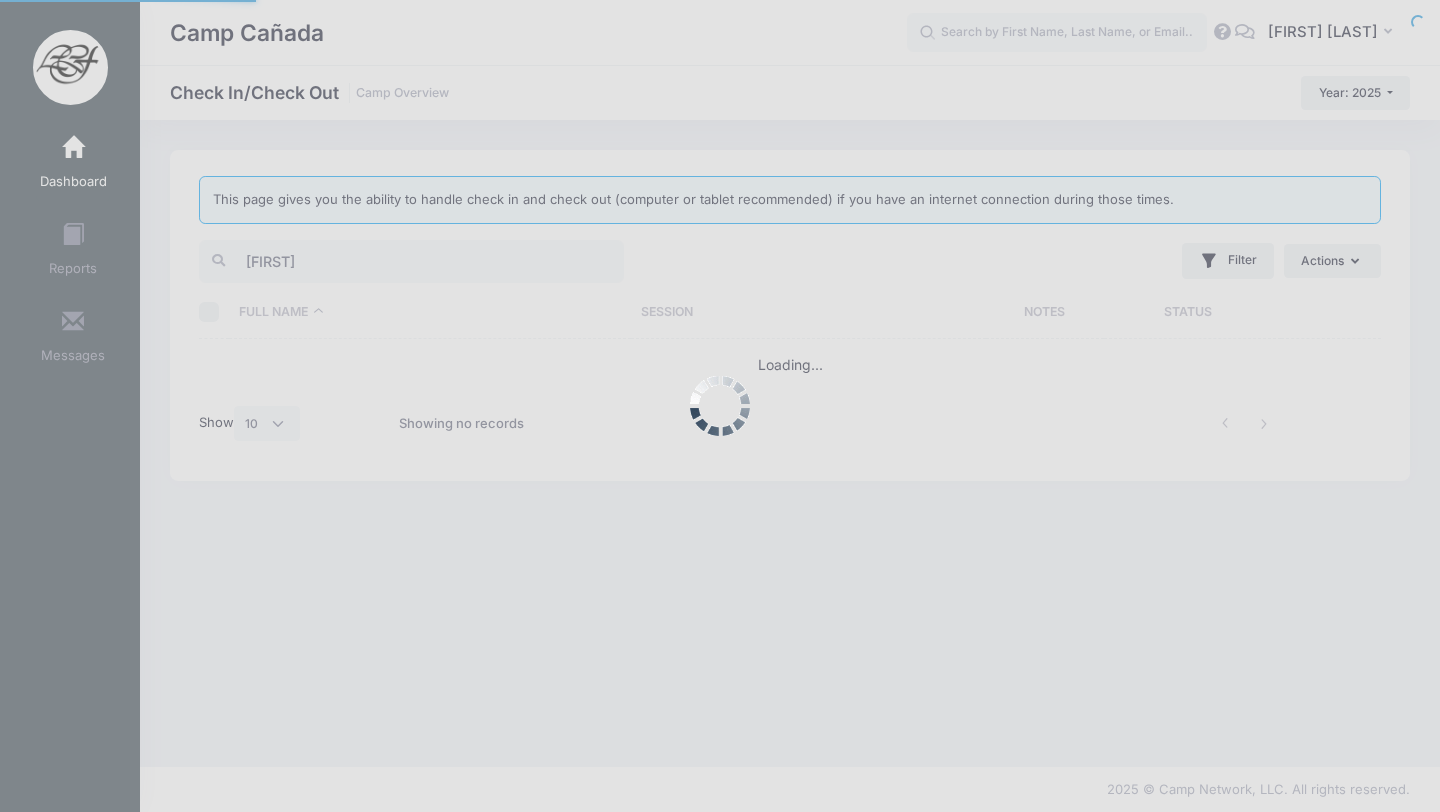 scroll, scrollTop: 0, scrollLeft: 0, axis: both 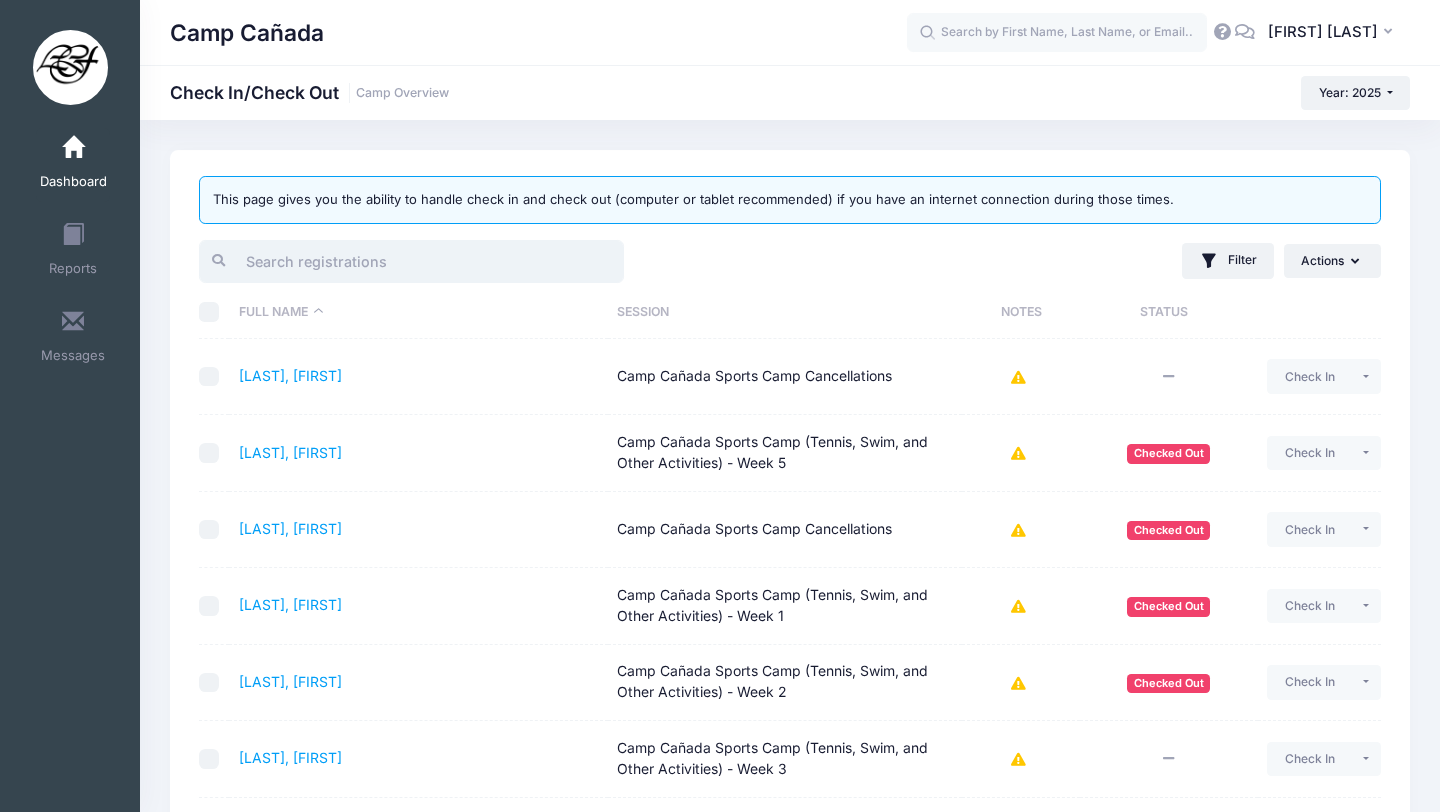 click at bounding box center [411, 261] 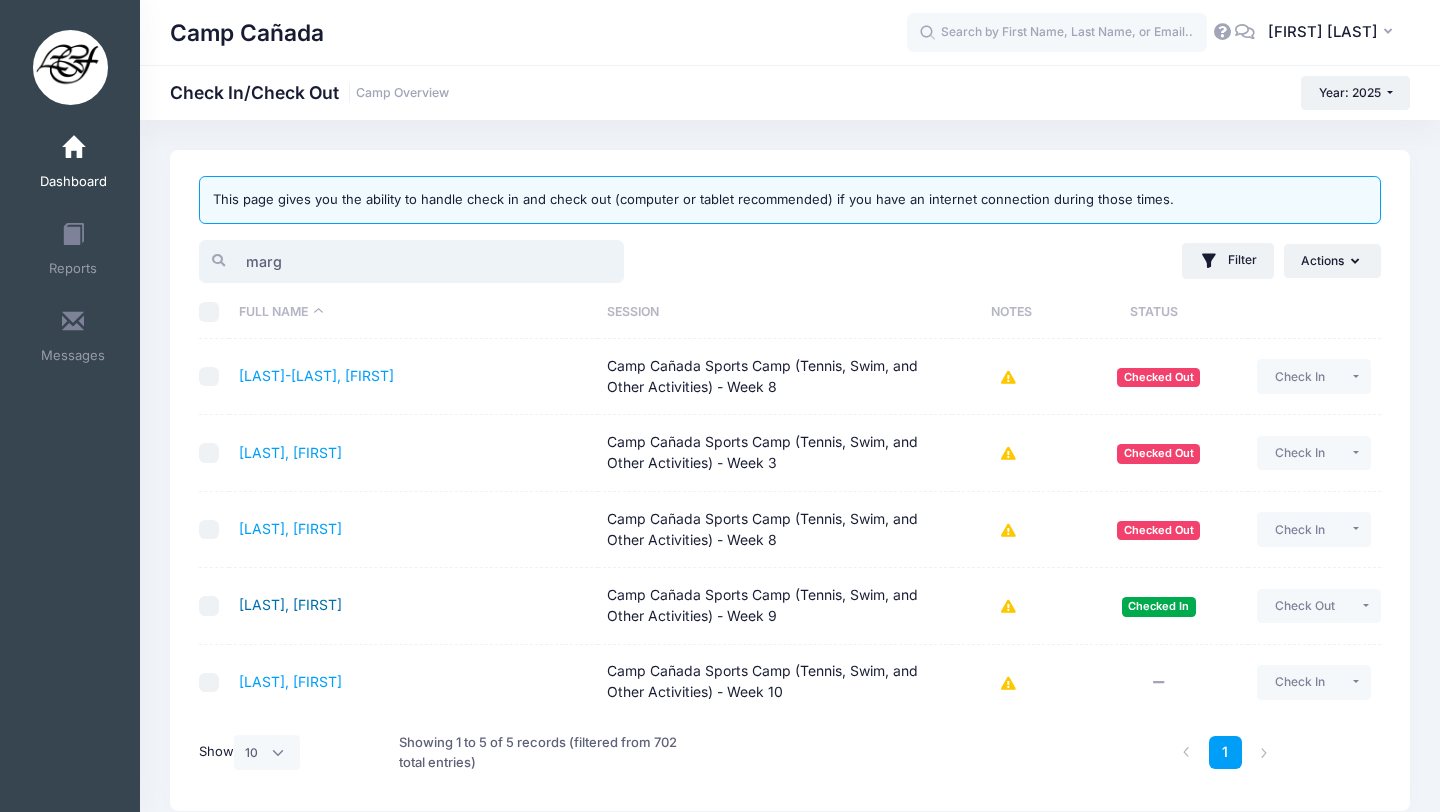 type on "marg" 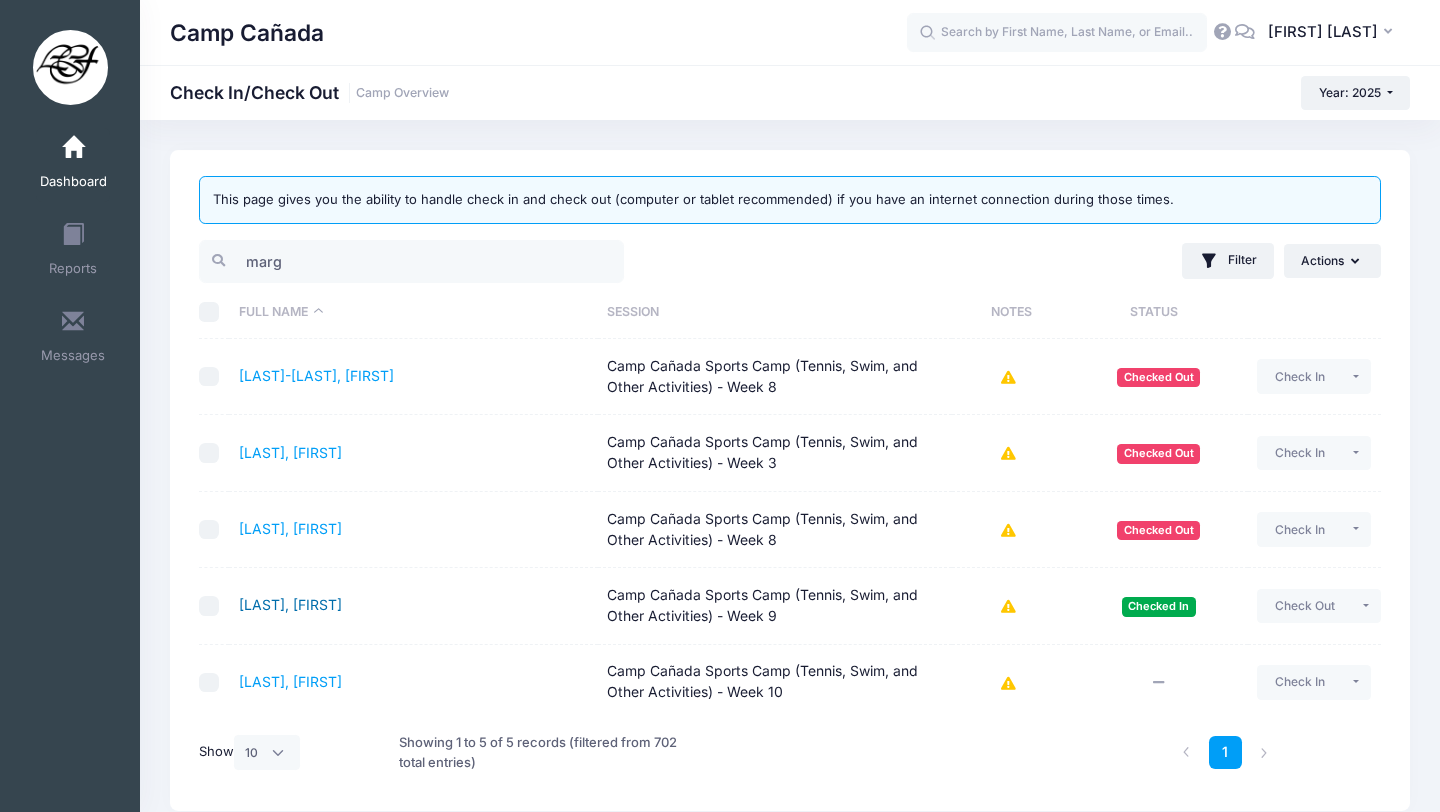 click on "[LAST], [FIRST]" at bounding box center (290, 604) 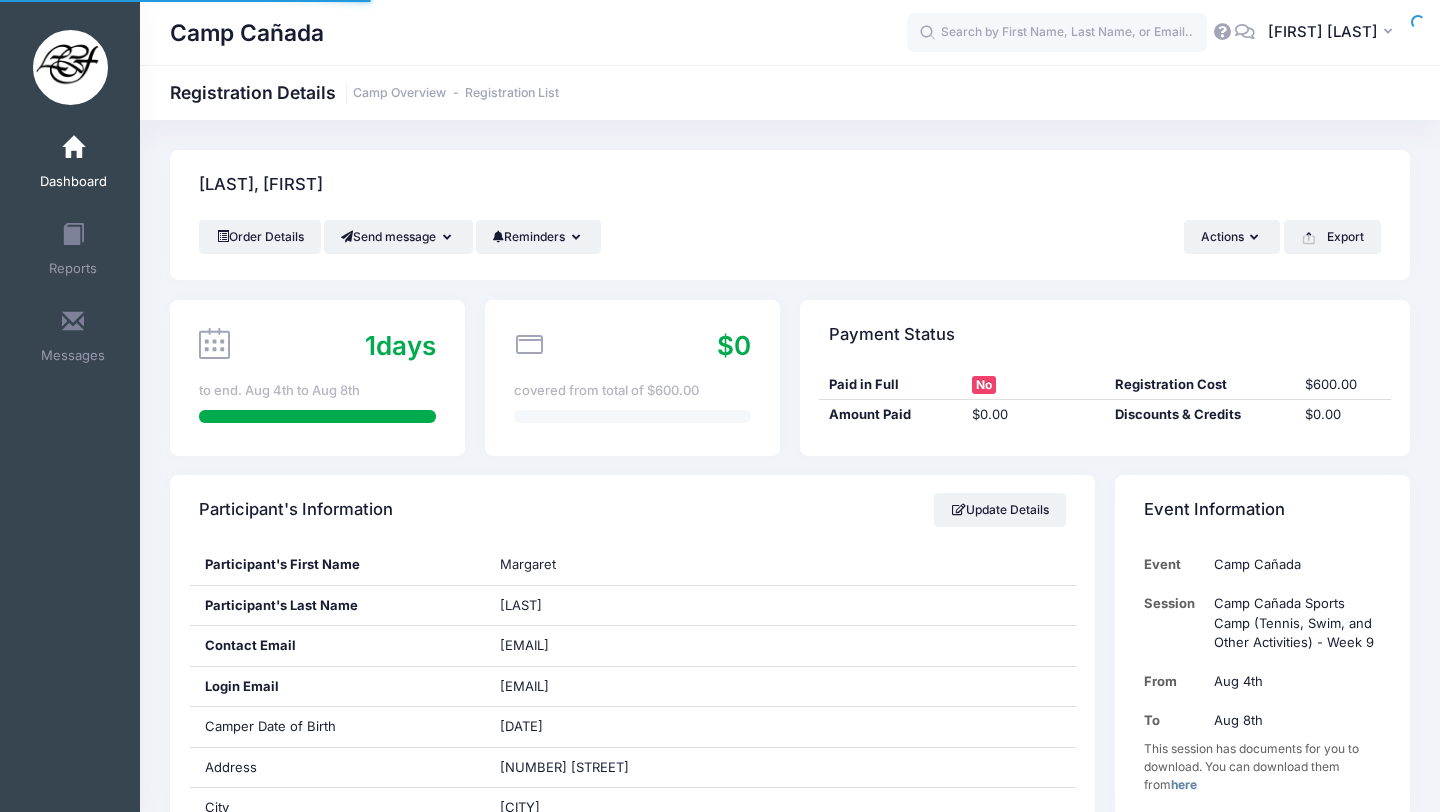 scroll, scrollTop: 0, scrollLeft: 0, axis: both 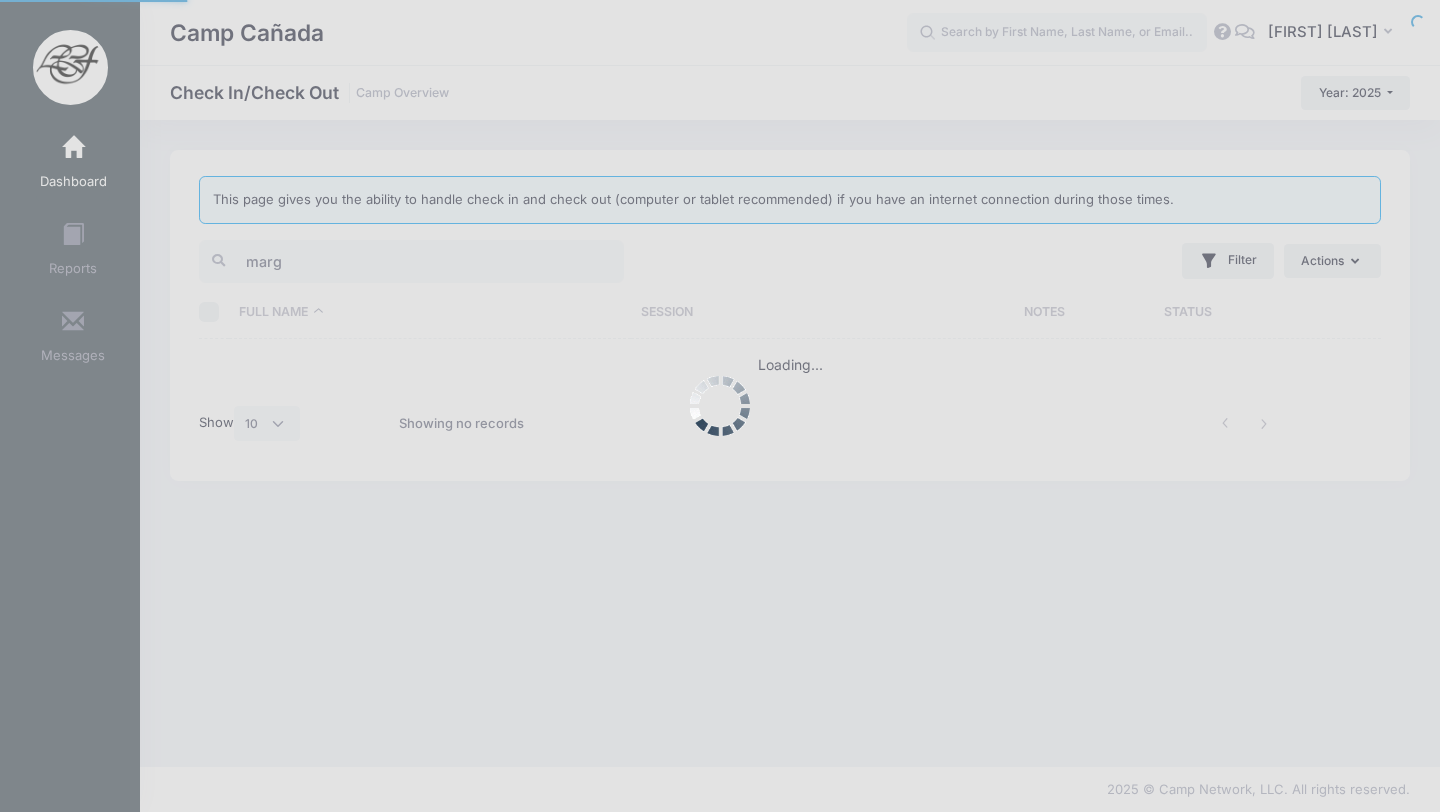 select on "10" 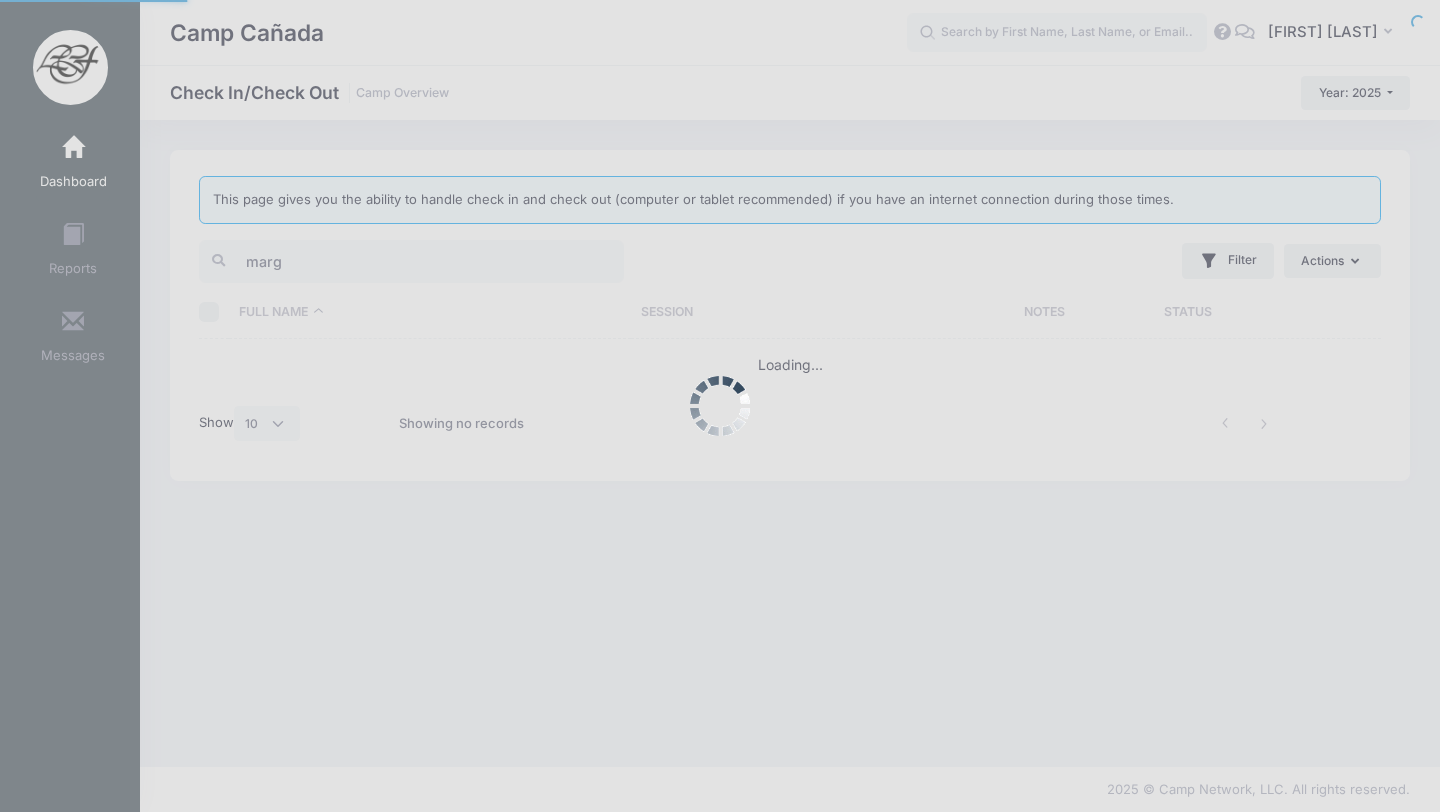 scroll, scrollTop: 0, scrollLeft: 0, axis: both 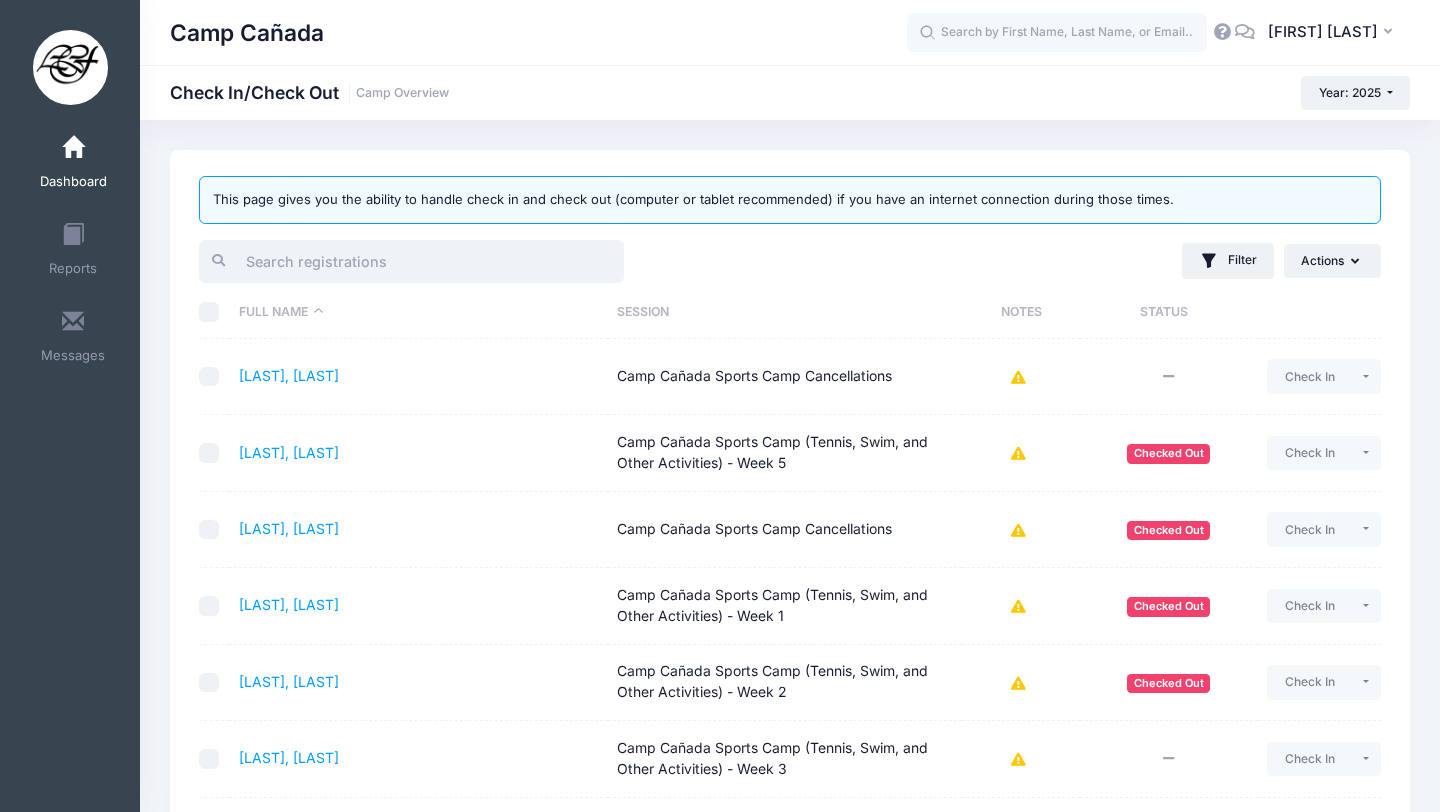 drag, startPoint x: 309, startPoint y: 259, endPoint x: 256, endPoint y: 258, distance: 53.009434 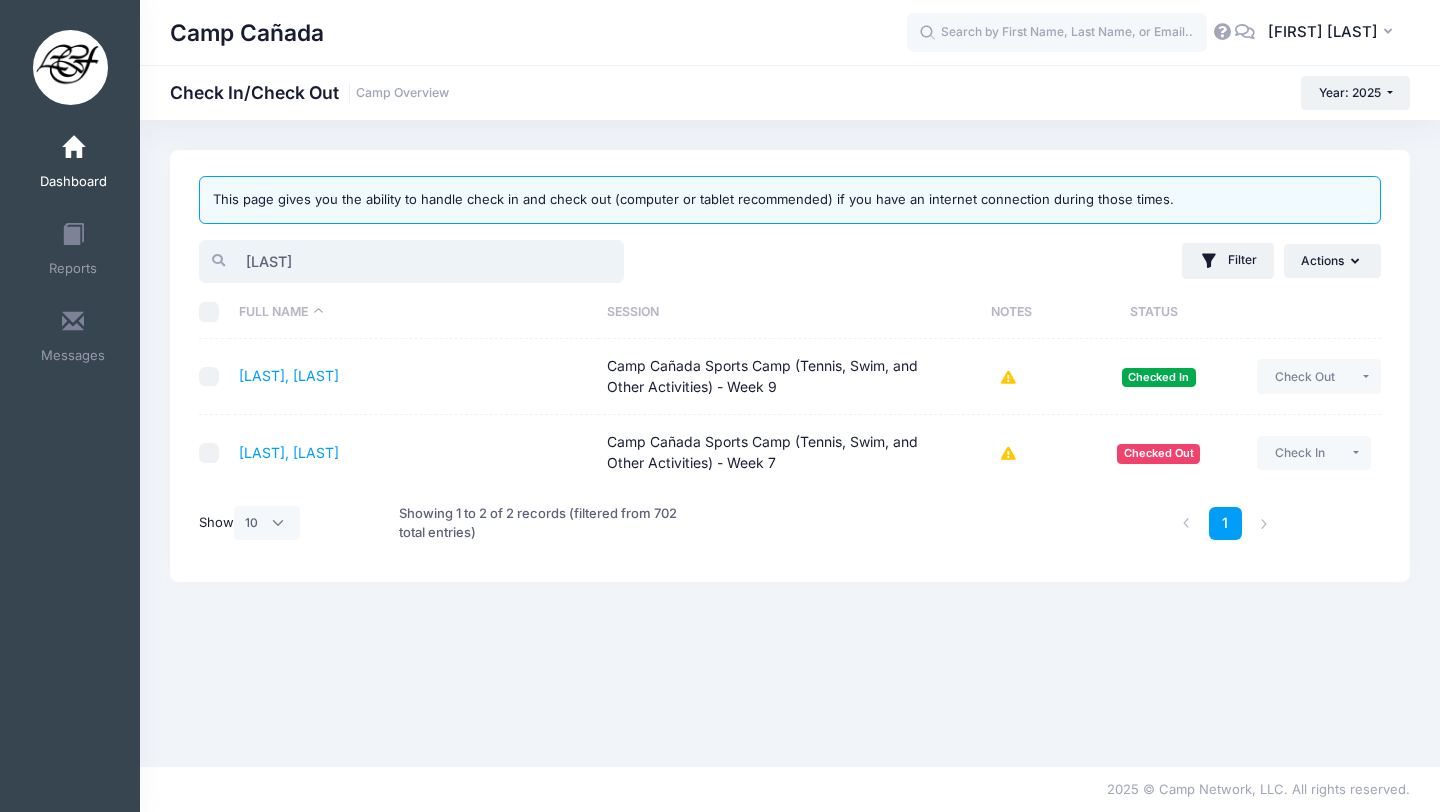 type on "lena" 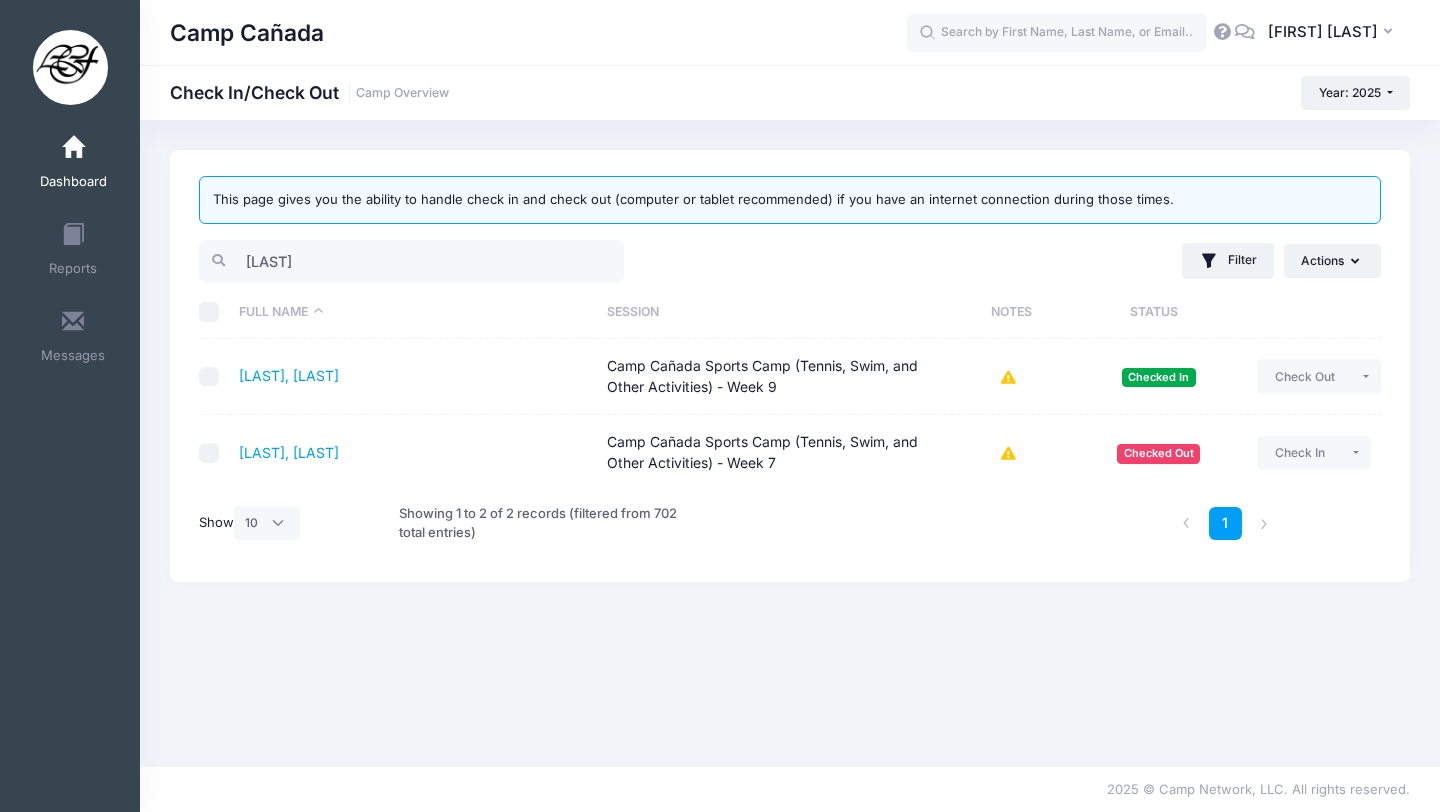 click on "Shybut, Lena
Camp Cañada Sports Camp (Tennis, Swim, and Other Activities) - Week 9
$500.00
Checked In
Check Out
Payment Reminder
Document Reminder
Enter Payment
Clear Status" at bounding box center [413, 377] 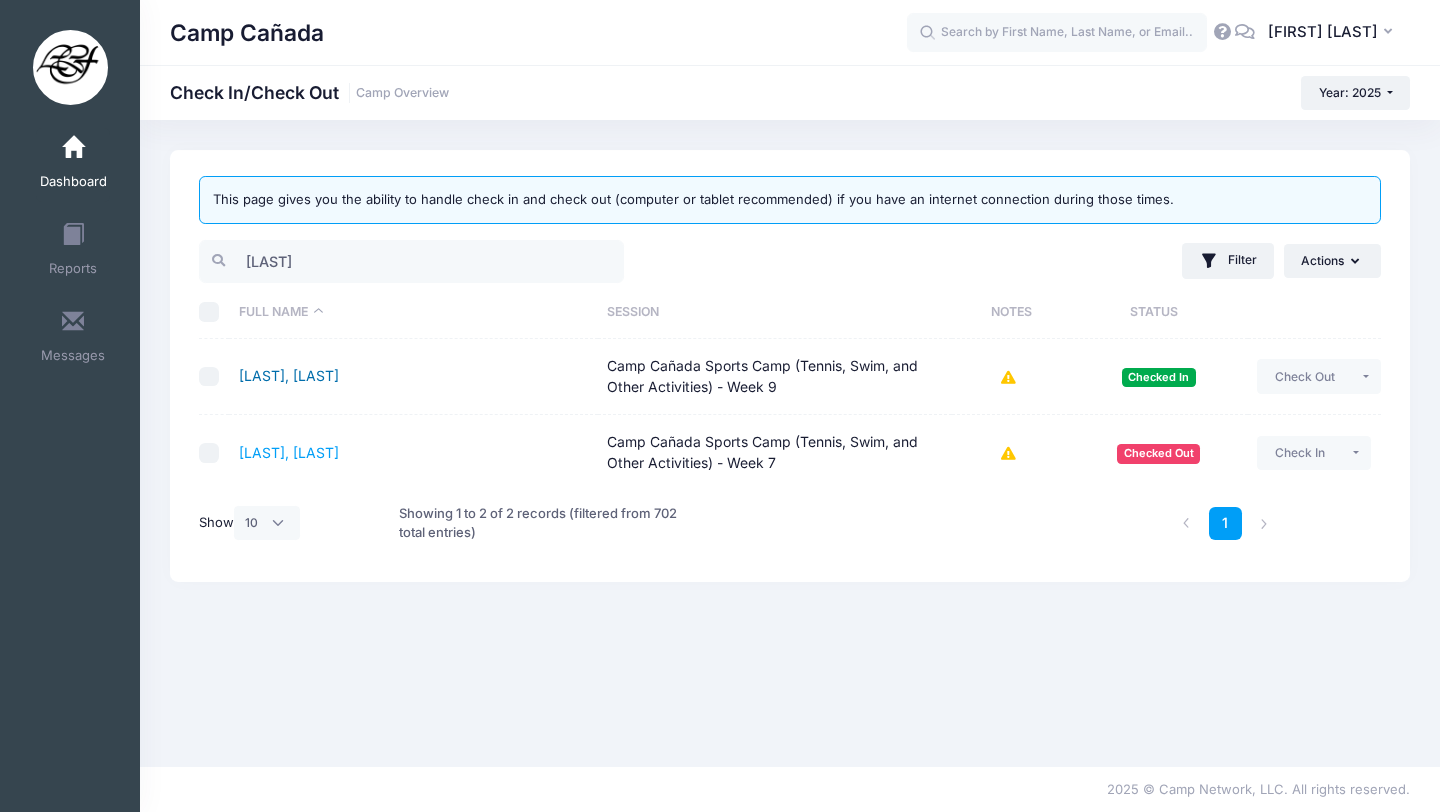 click on "[LAST], [FIRST]" at bounding box center [289, 375] 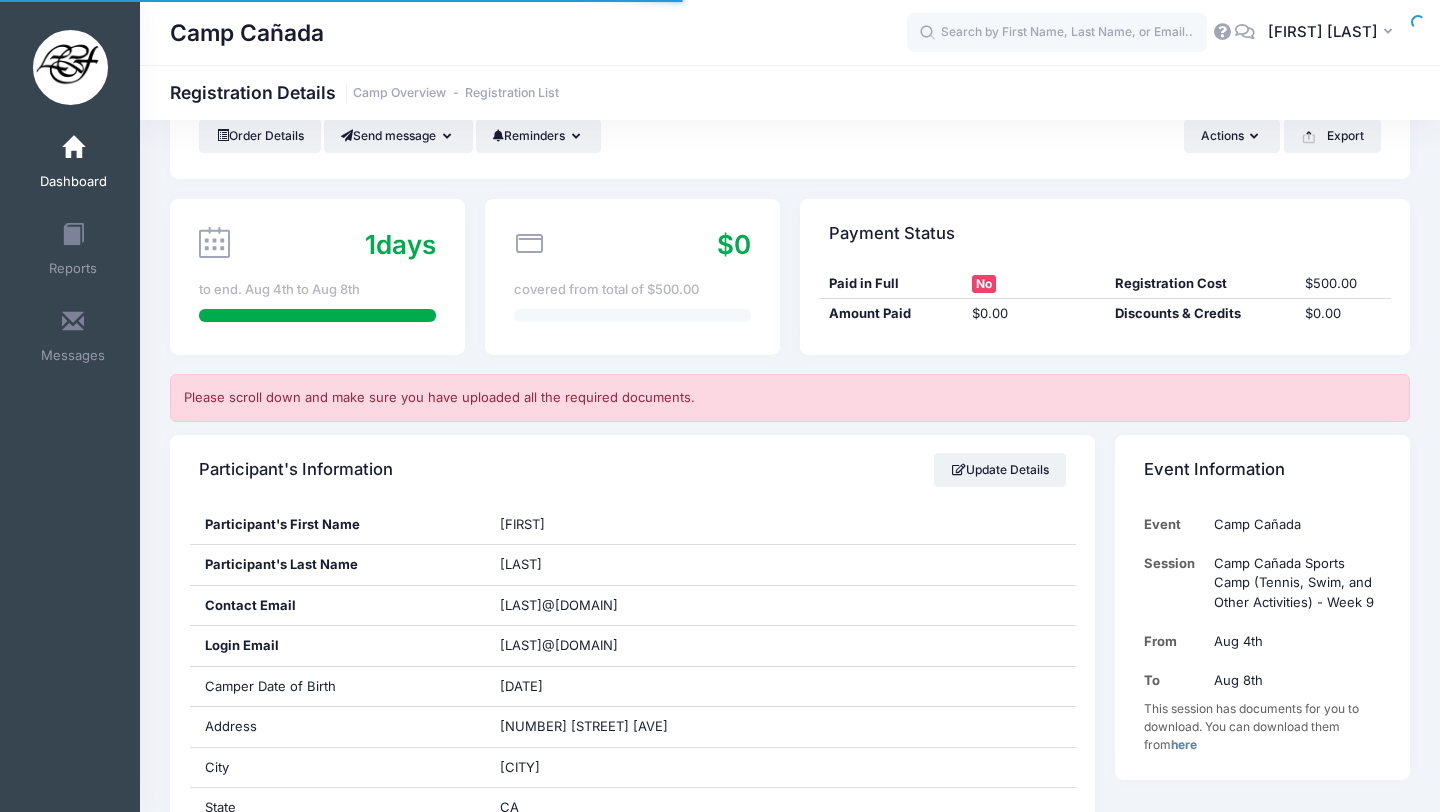 scroll, scrollTop: 1573, scrollLeft: 0, axis: vertical 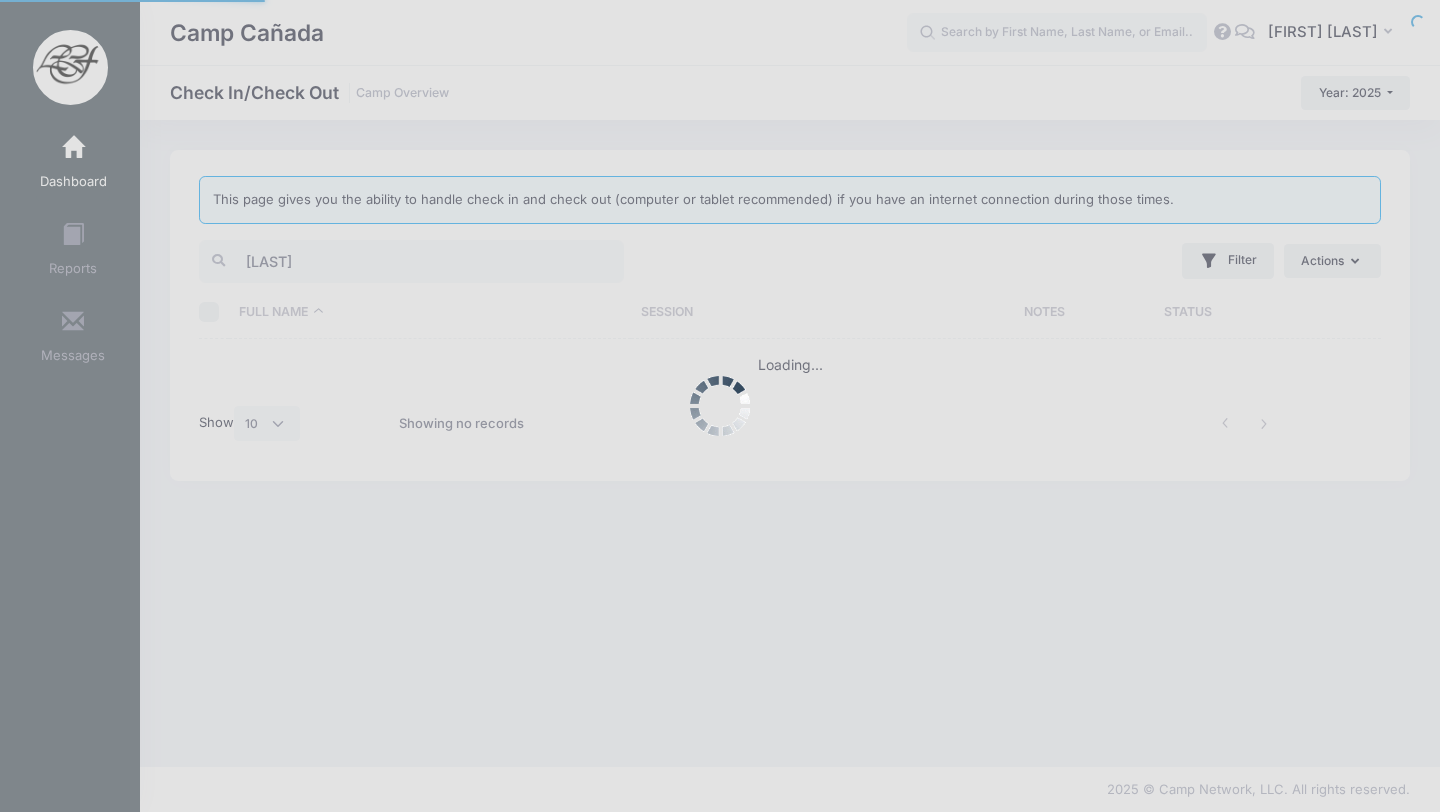 select on "10" 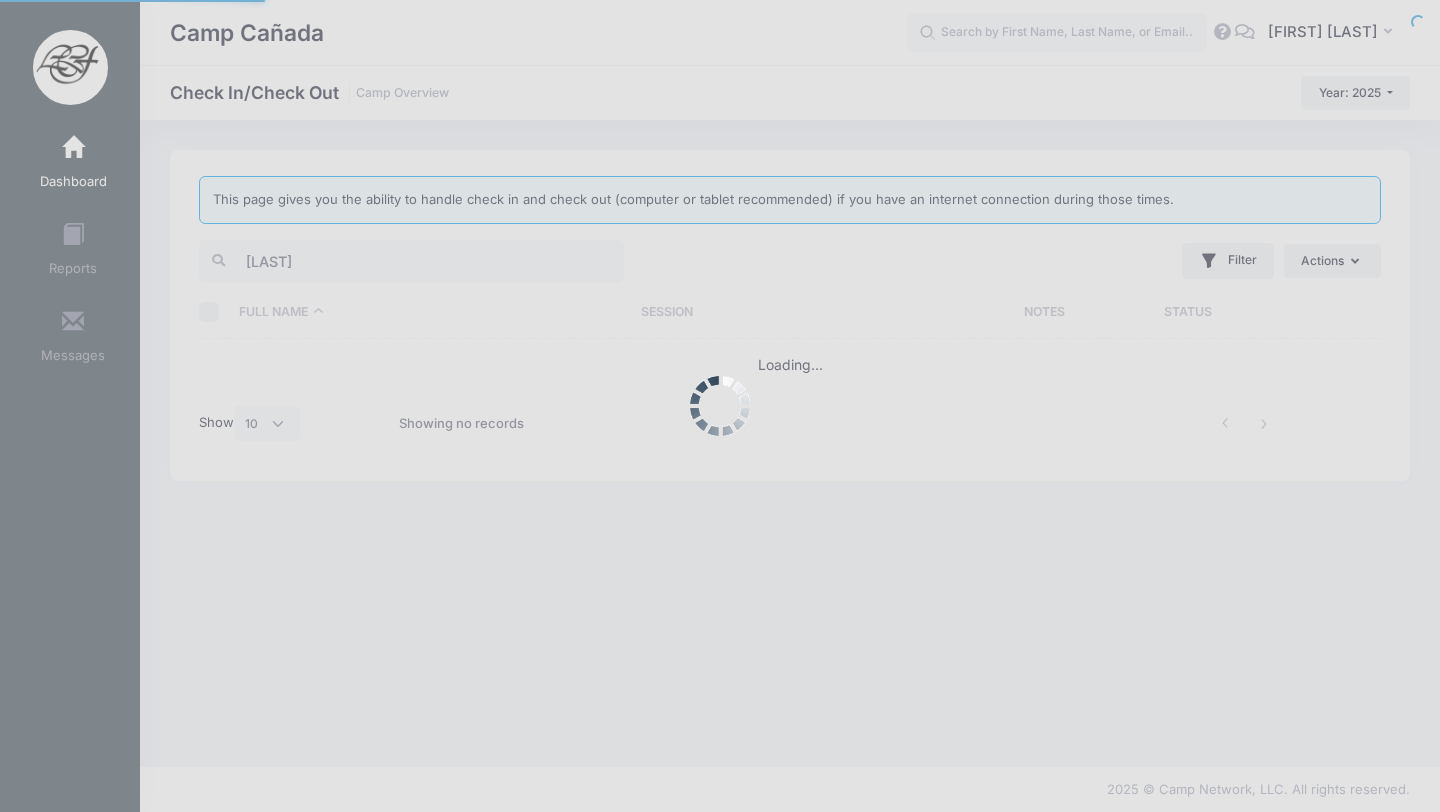 scroll, scrollTop: 0, scrollLeft: 0, axis: both 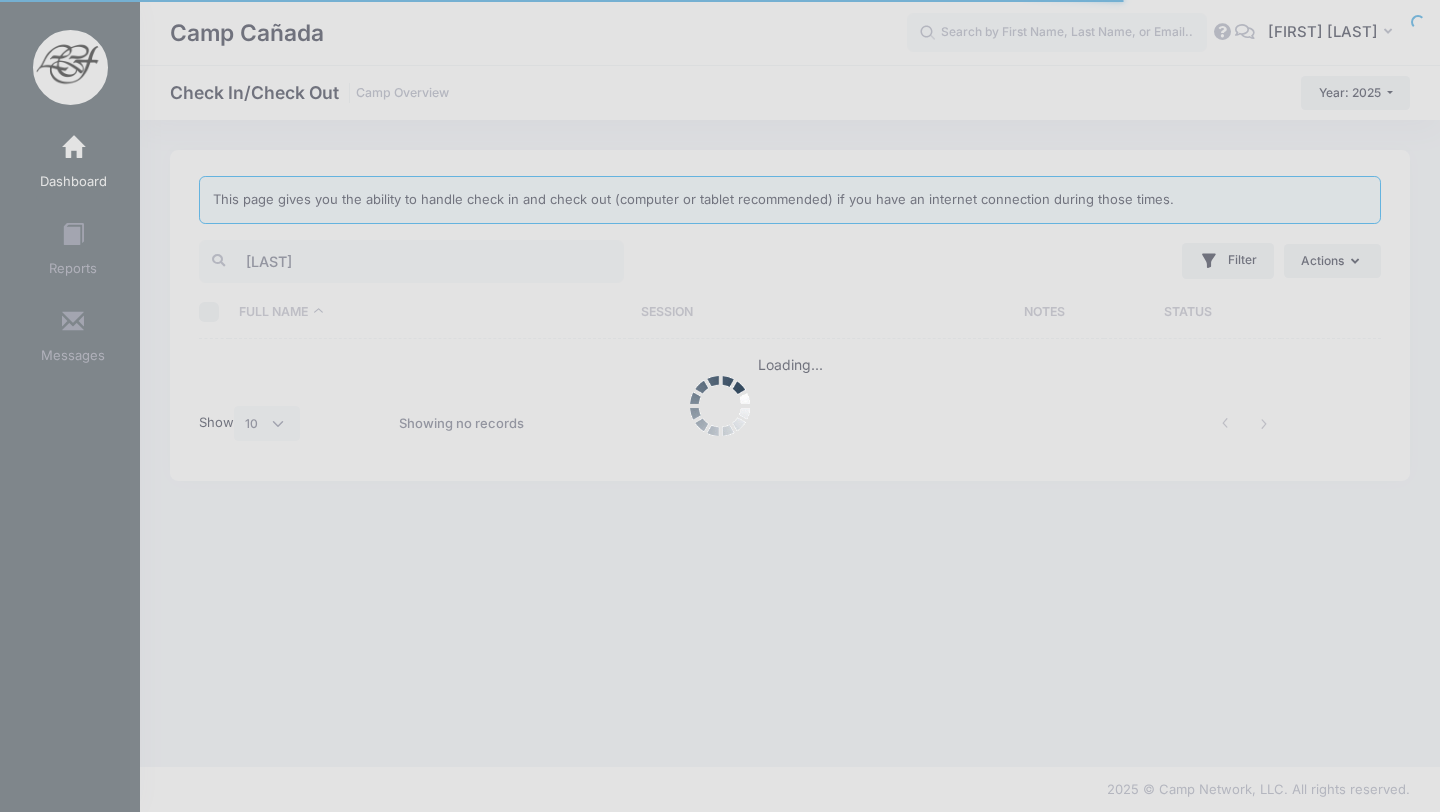 type 